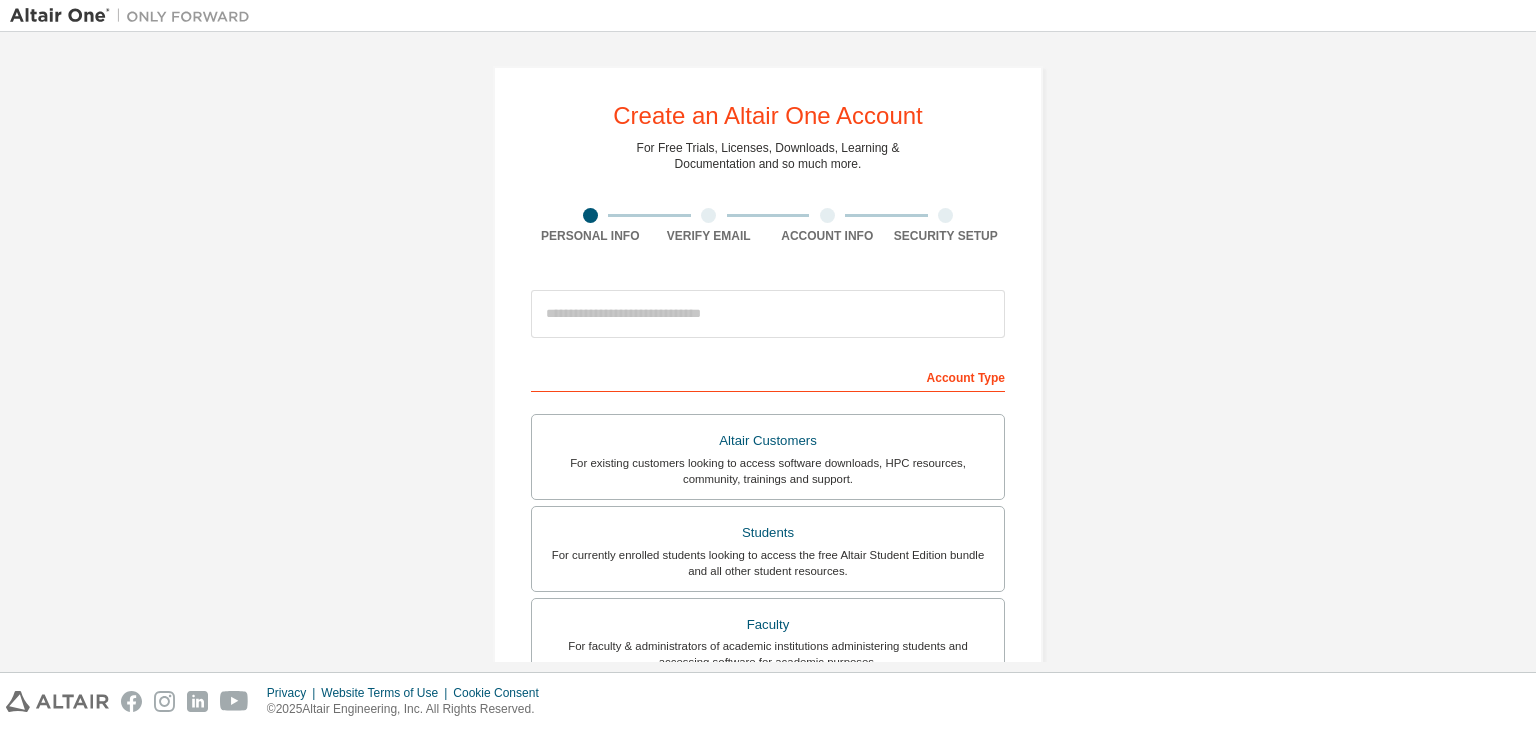 scroll, scrollTop: 0, scrollLeft: 0, axis: both 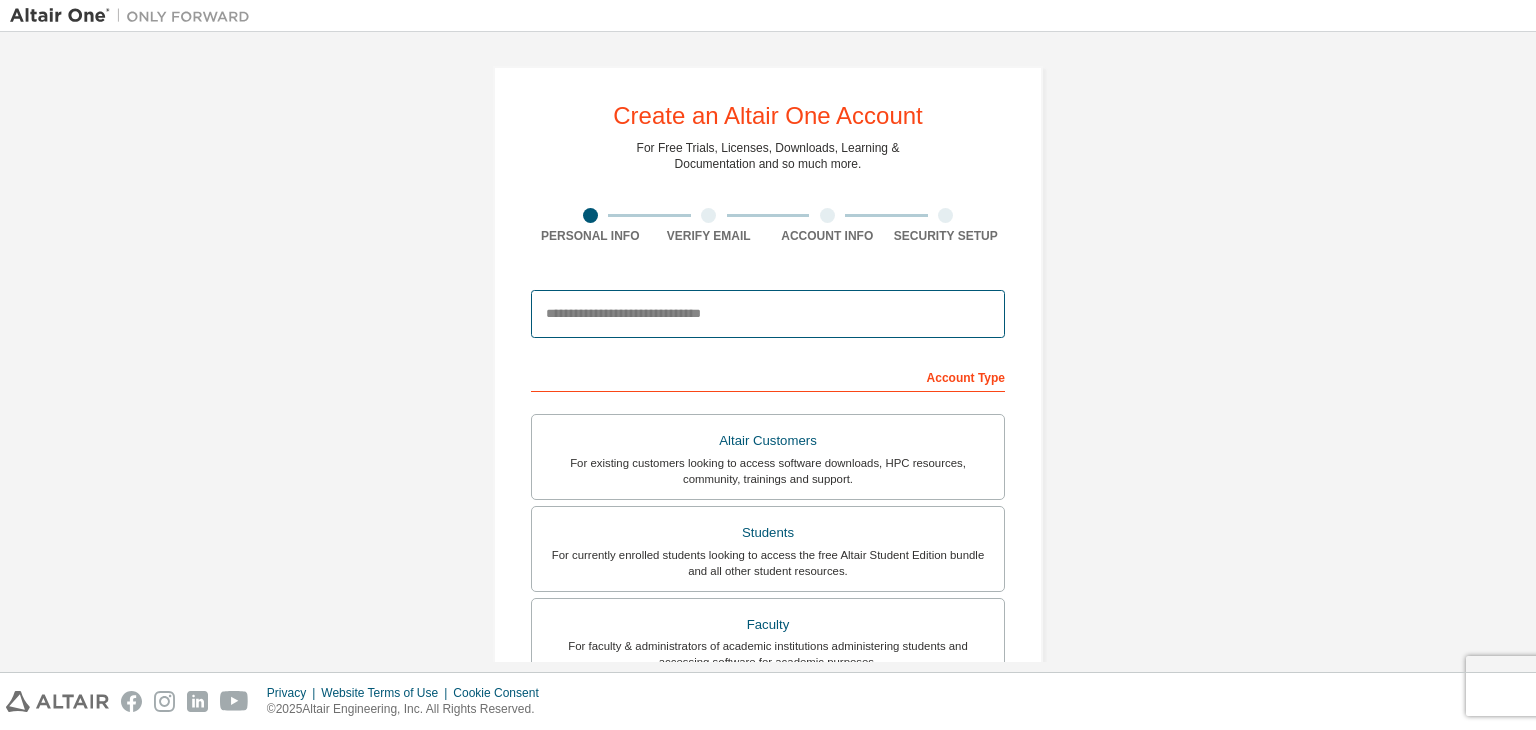 click at bounding box center (768, 314) 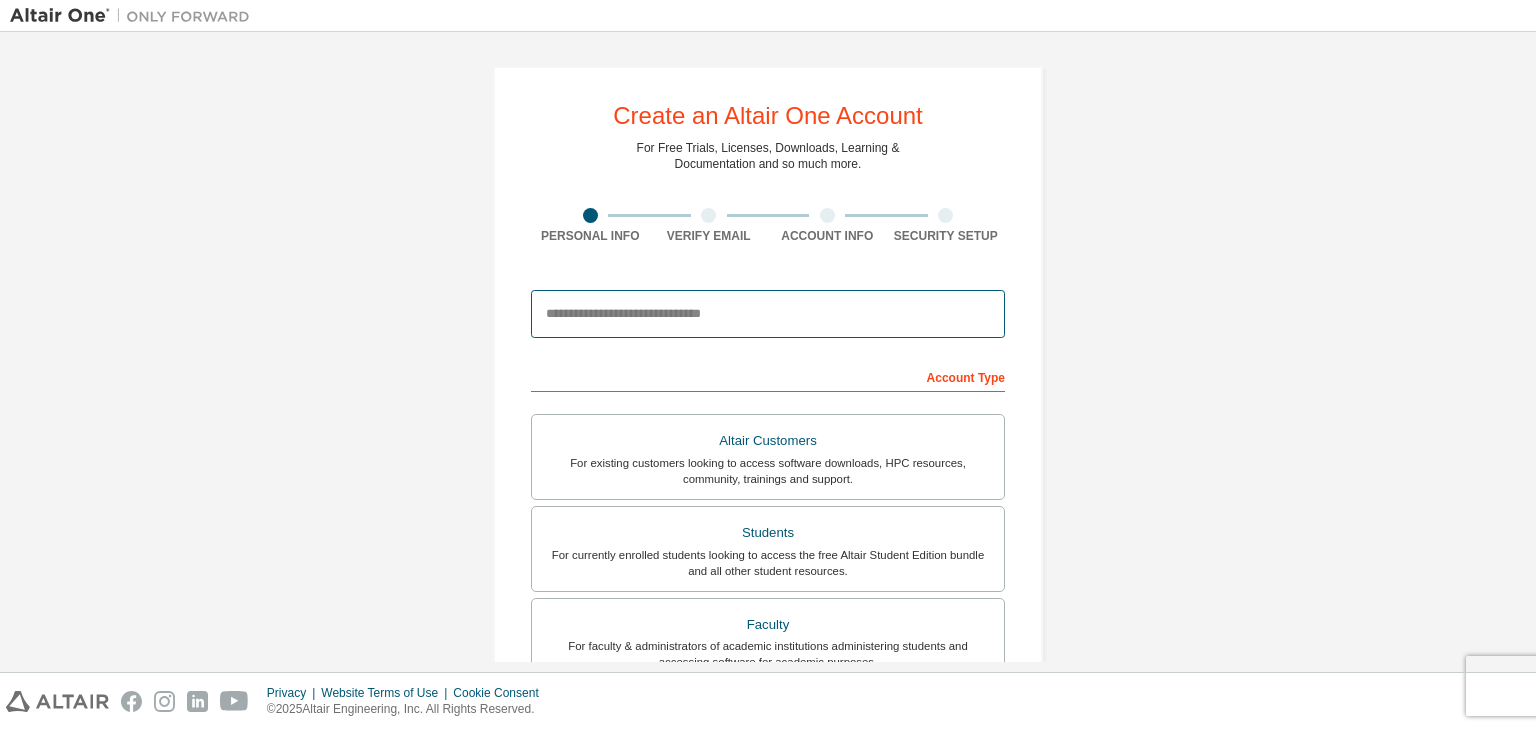 type on "**********" 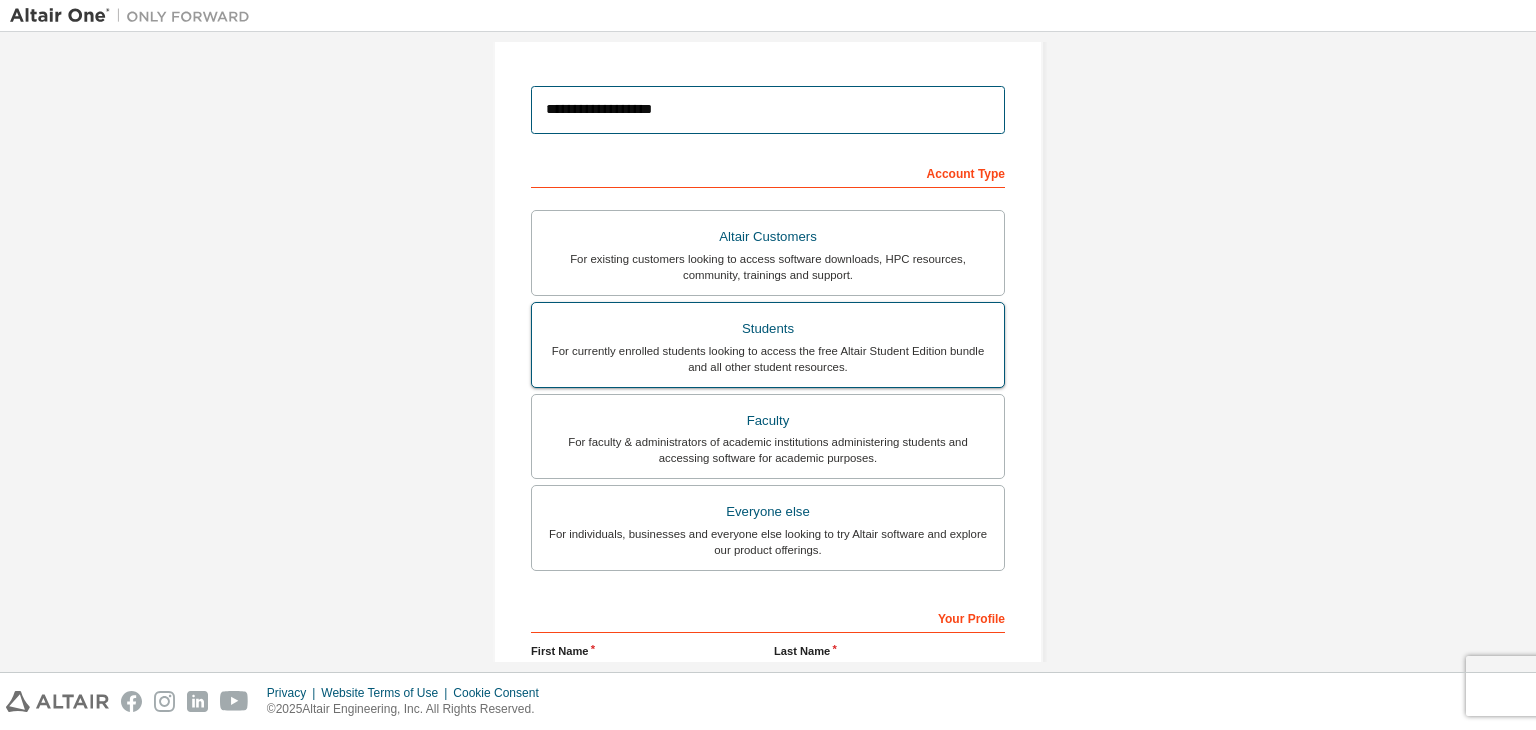 scroll, scrollTop: 207, scrollLeft: 0, axis: vertical 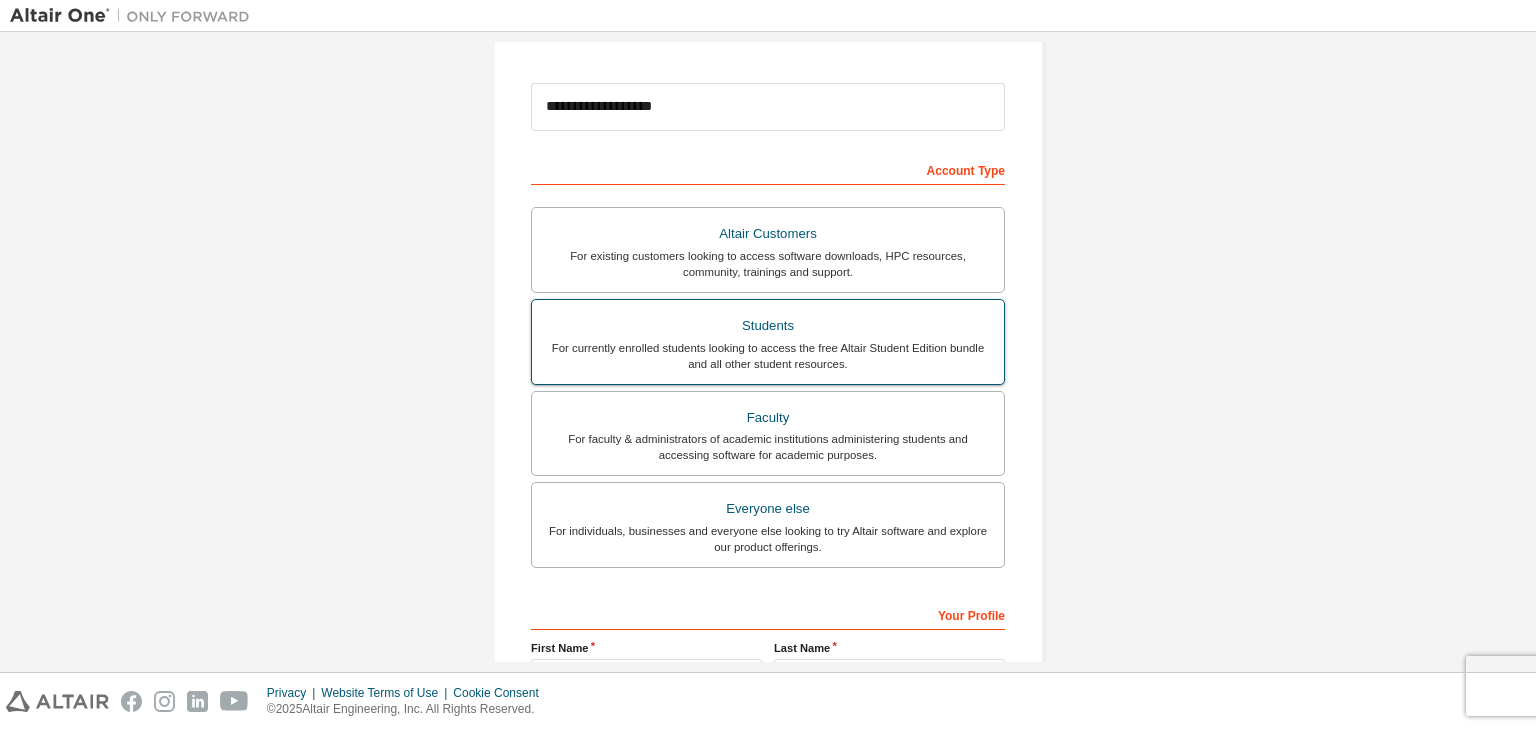 click on "For currently enrolled students looking to access the free Altair Student Edition bundle and all other student resources." at bounding box center [768, 356] 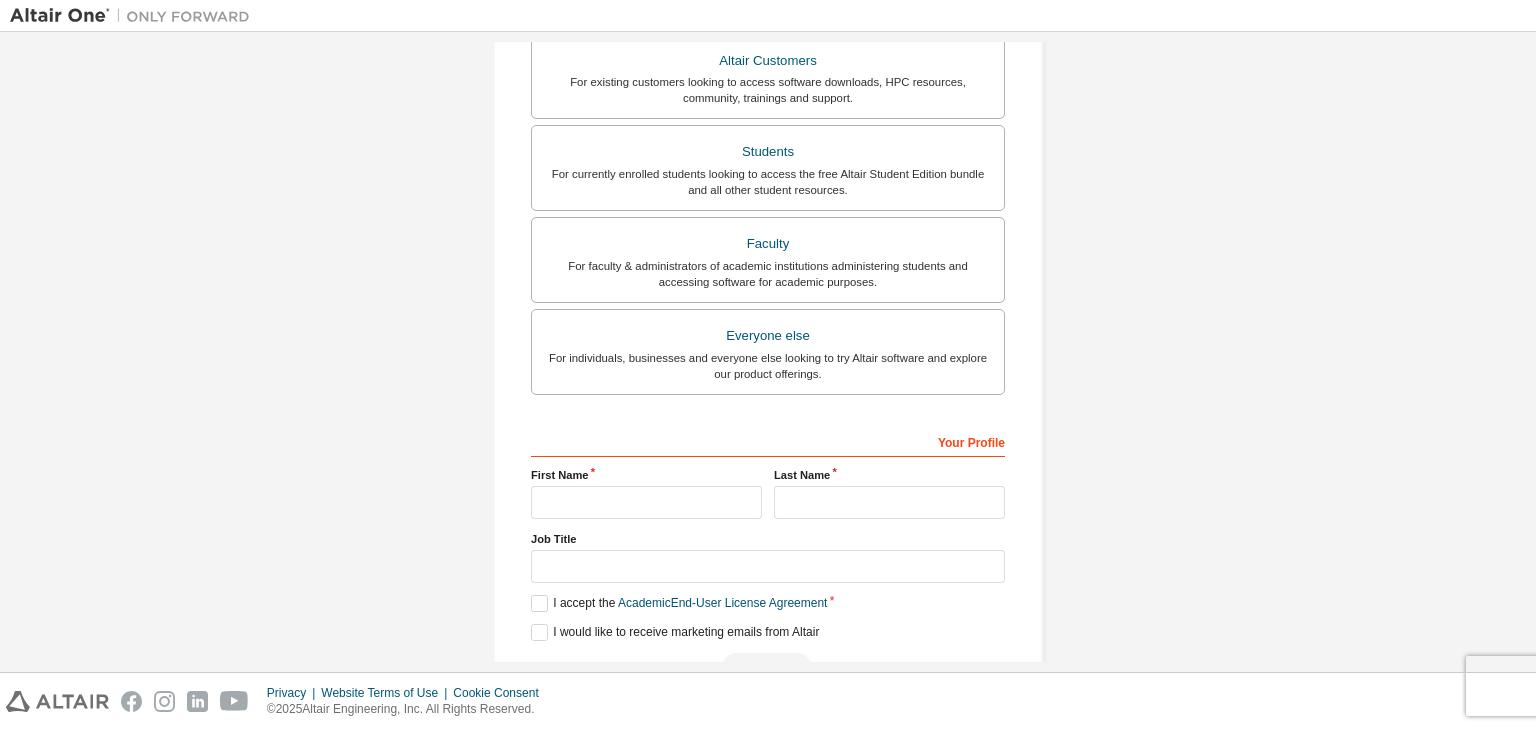 scroll, scrollTop: 436, scrollLeft: 0, axis: vertical 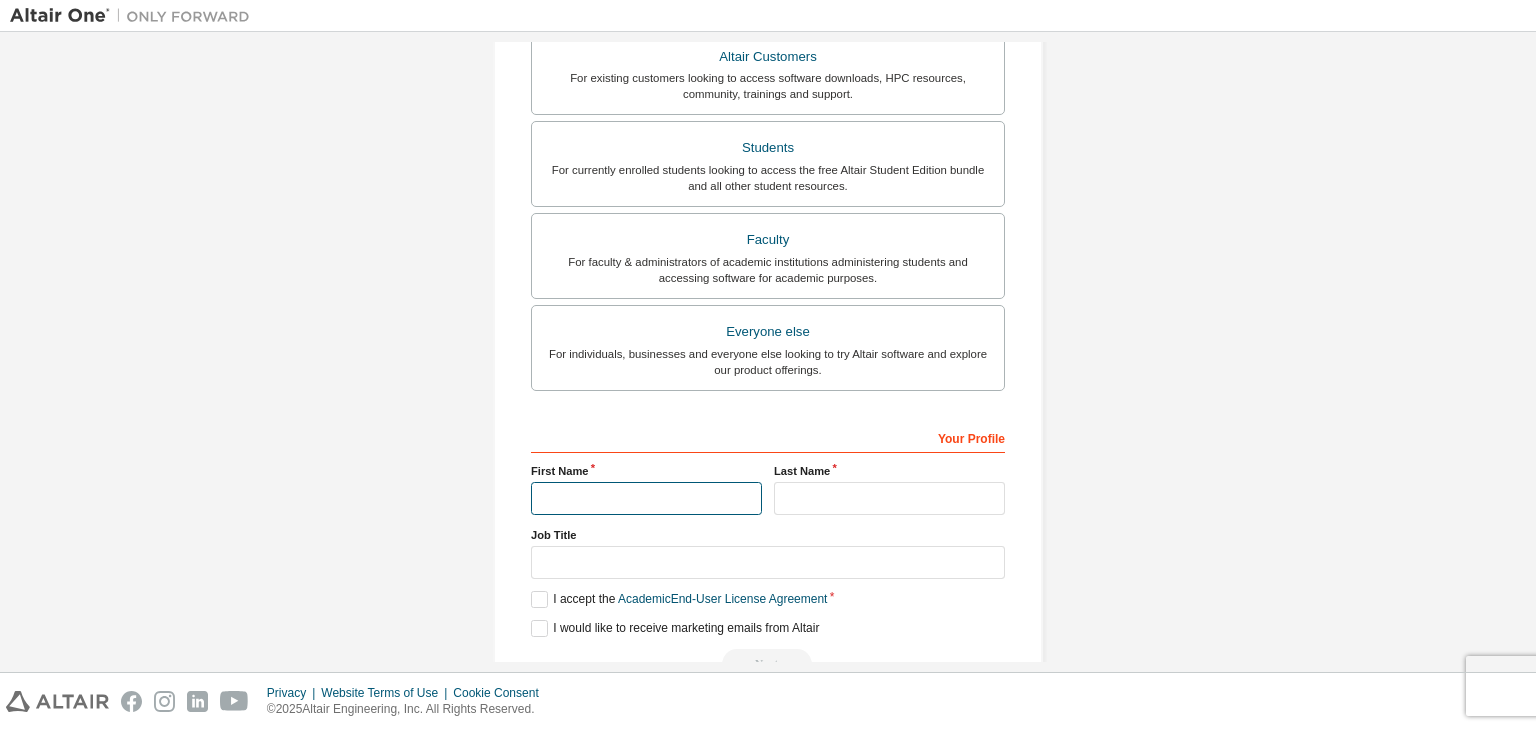click at bounding box center (646, 498) 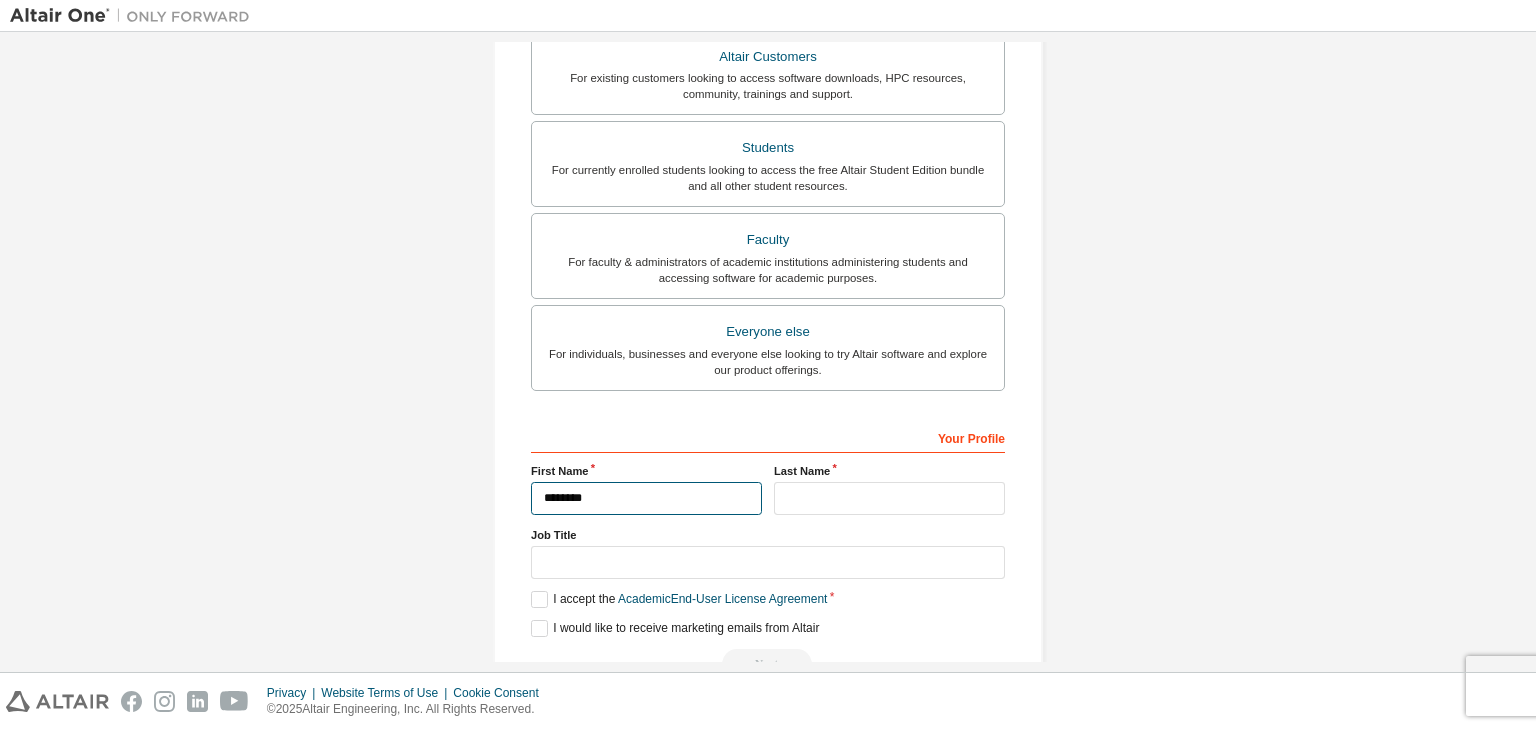 type on "********" 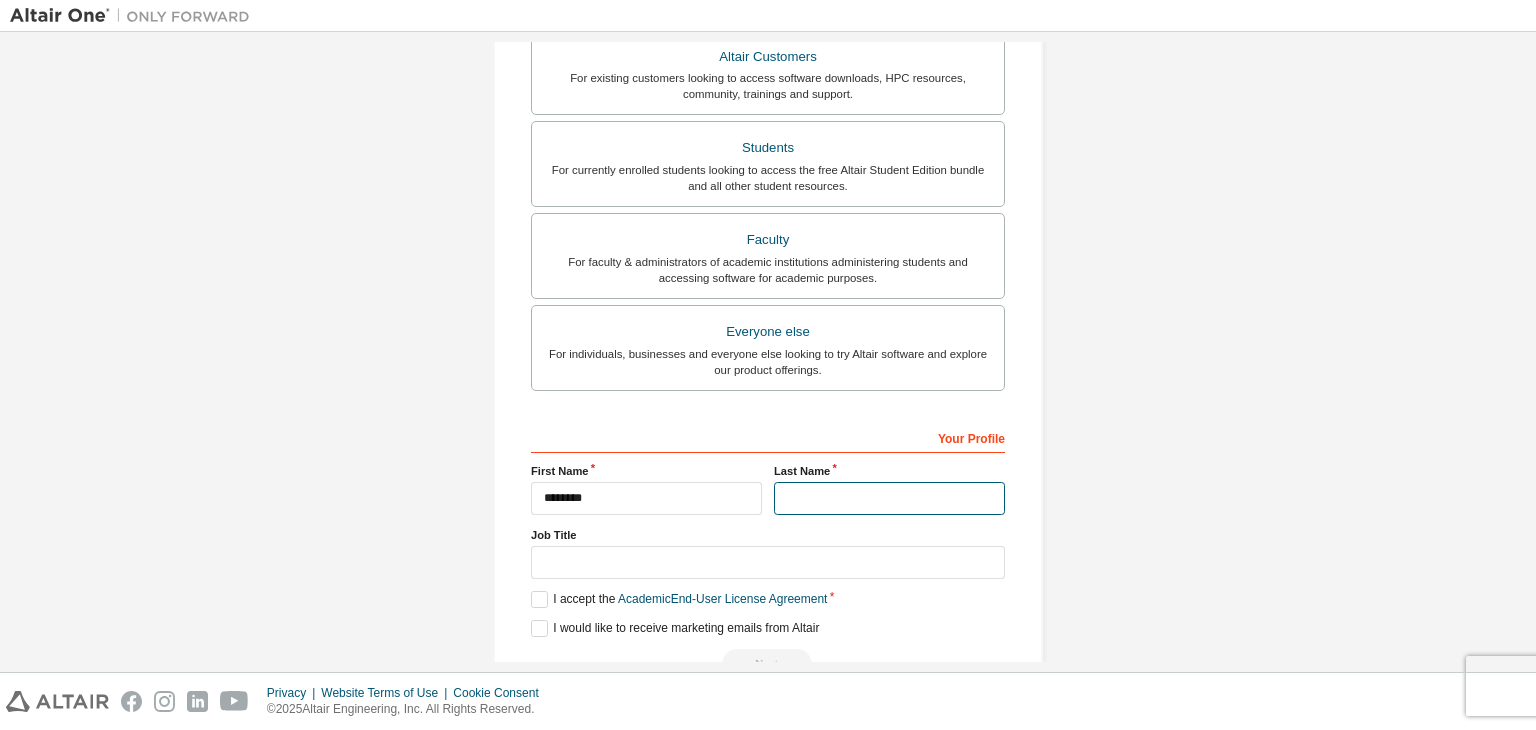click at bounding box center [889, 498] 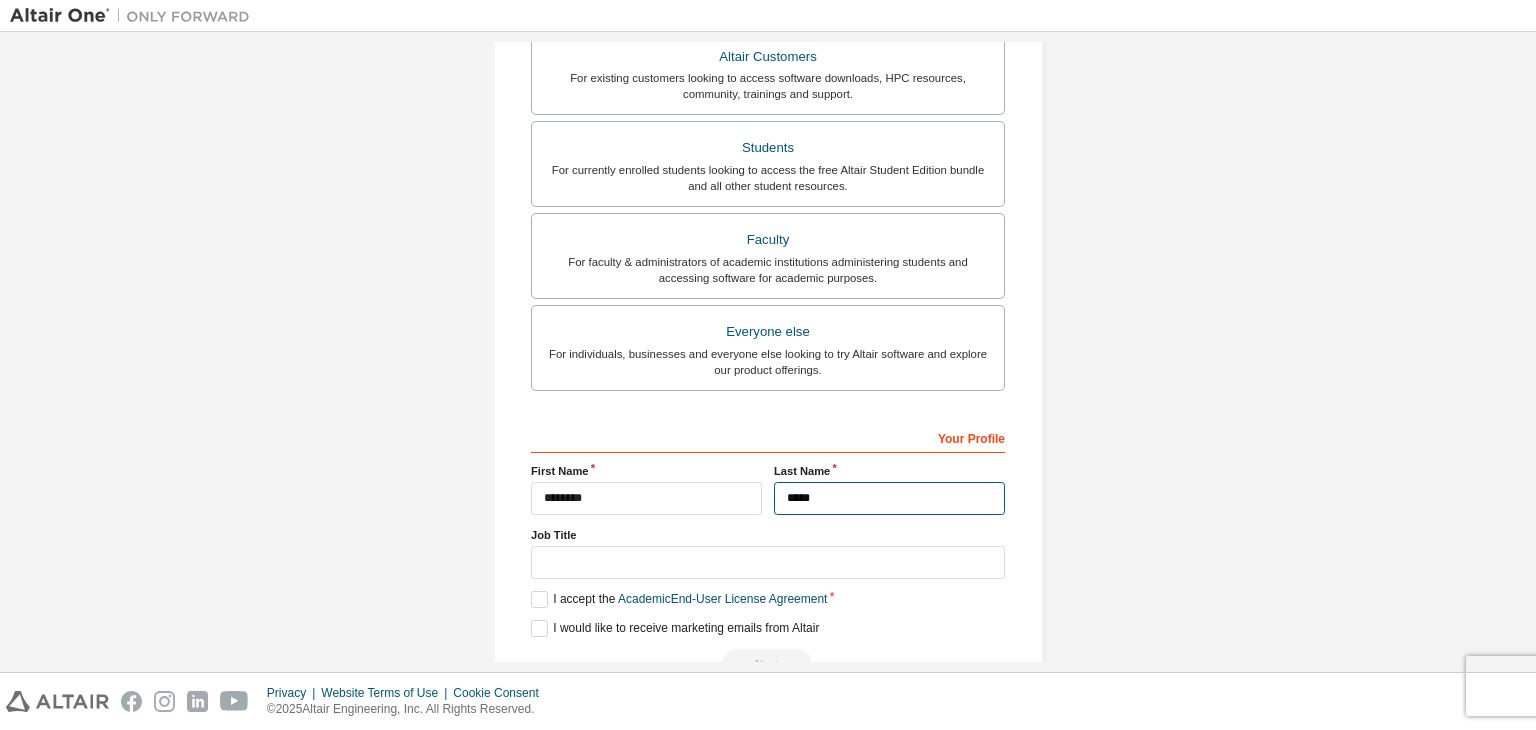 scroll, scrollTop: 487, scrollLeft: 0, axis: vertical 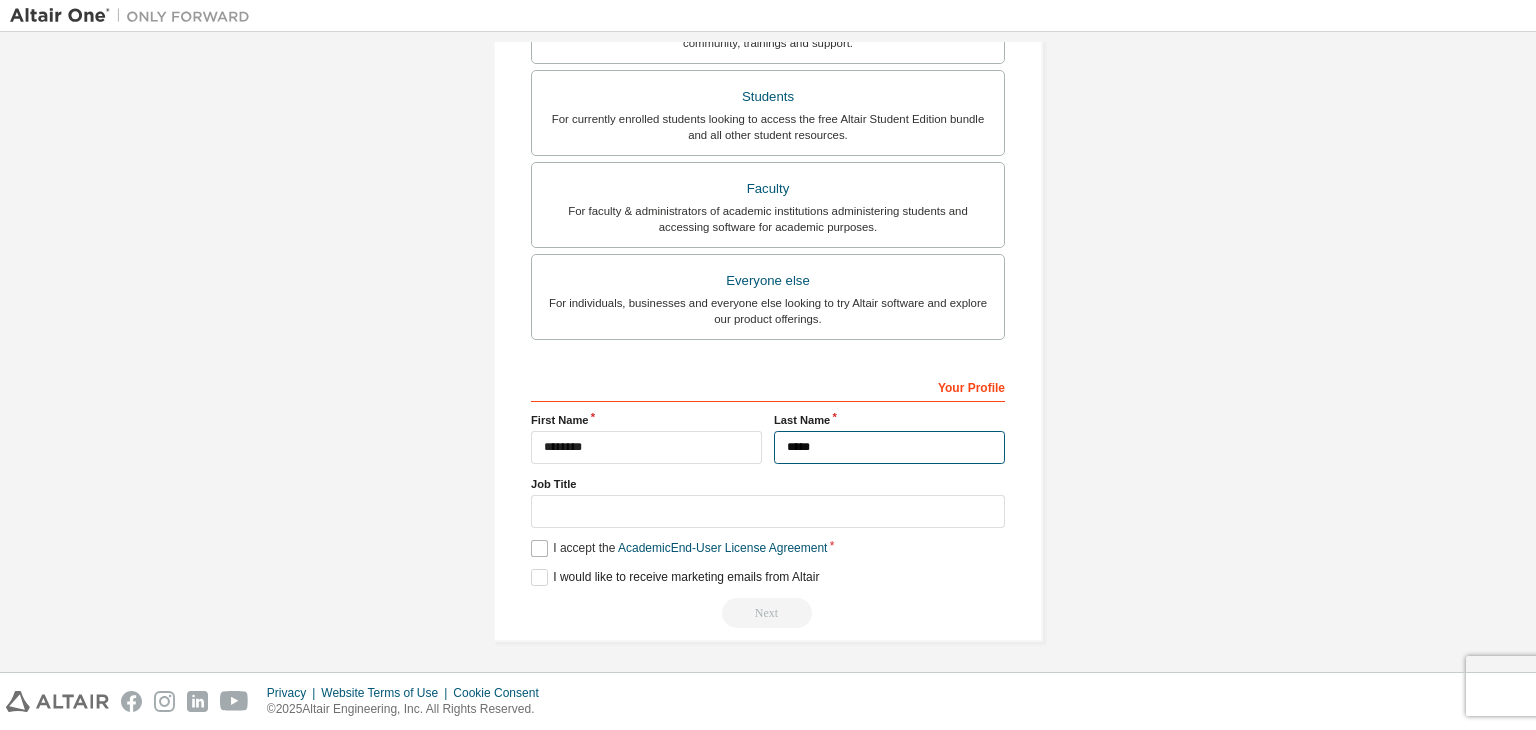type on "*****" 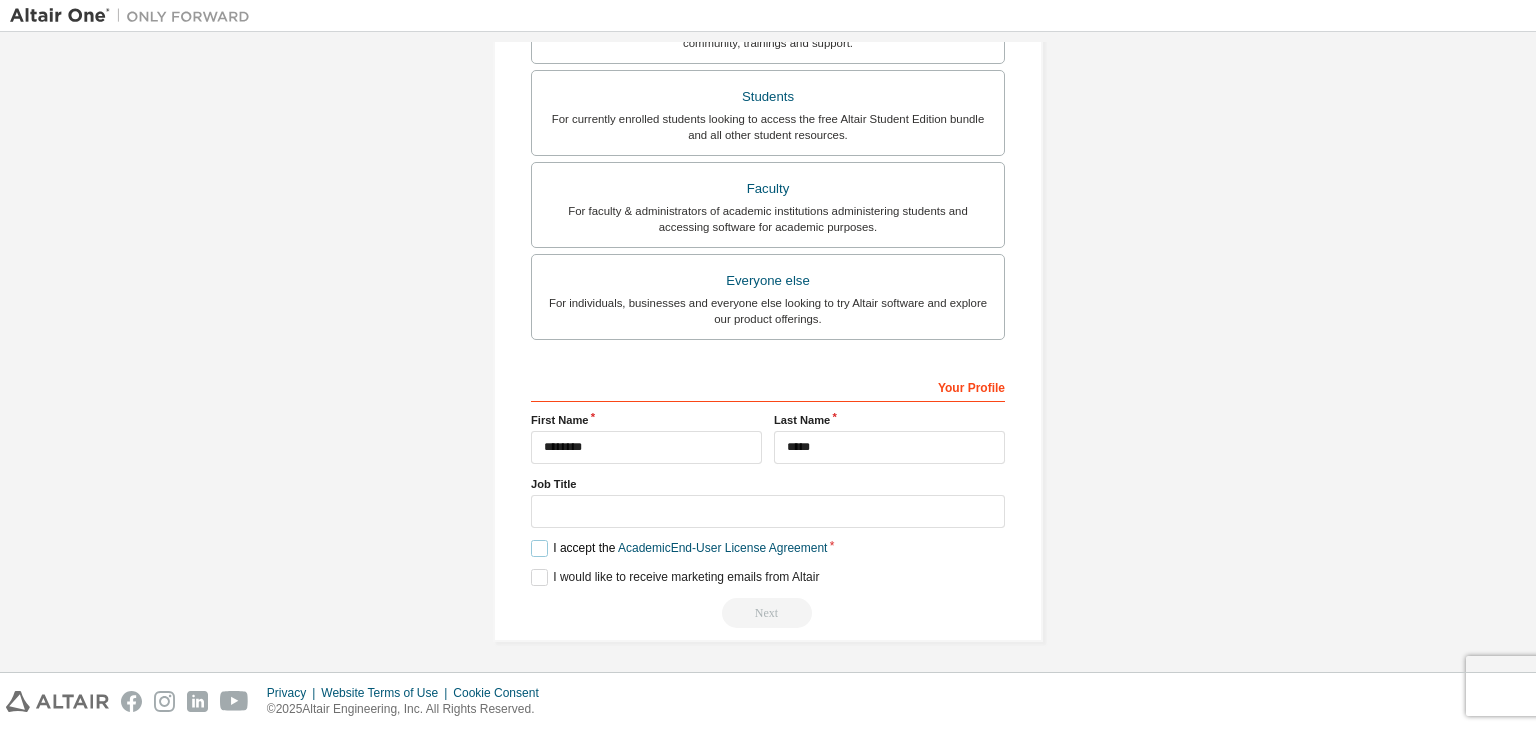 click on "I accept the   Academic   End-User License Agreement" at bounding box center (679, 548) 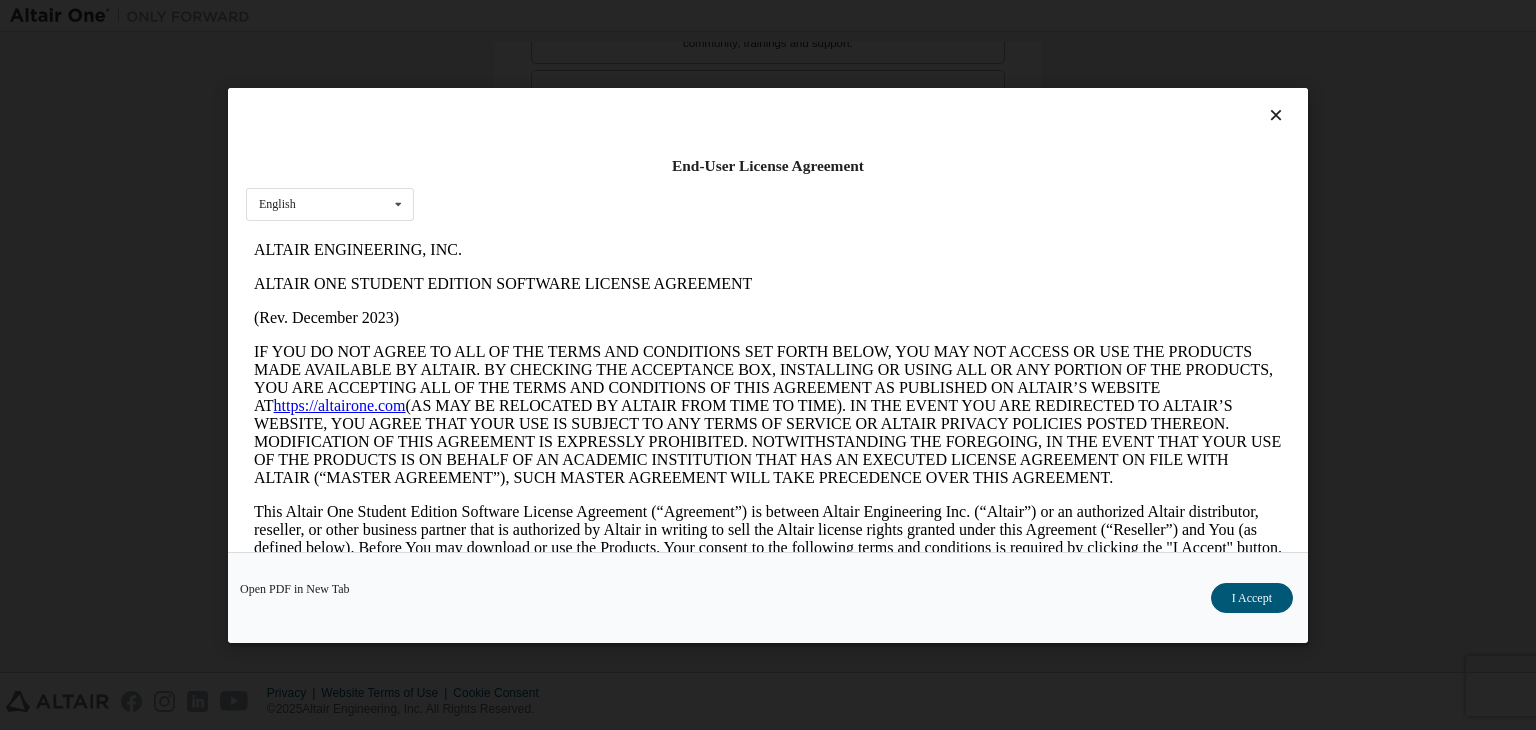 scroll, scrollTop: 0, scrollLeft: 0, axis: both 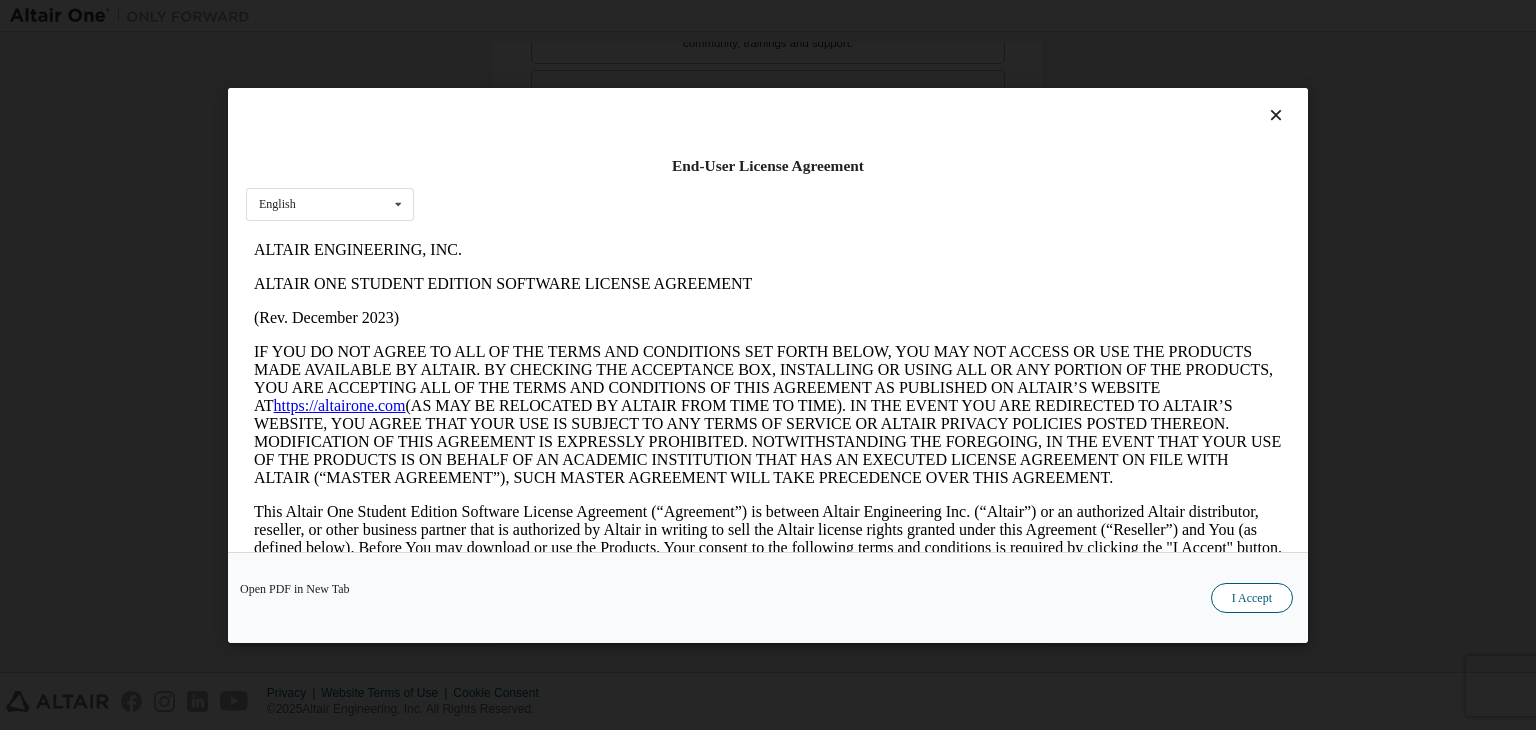 click on "I Accept" at bounding box center [1252, 598] 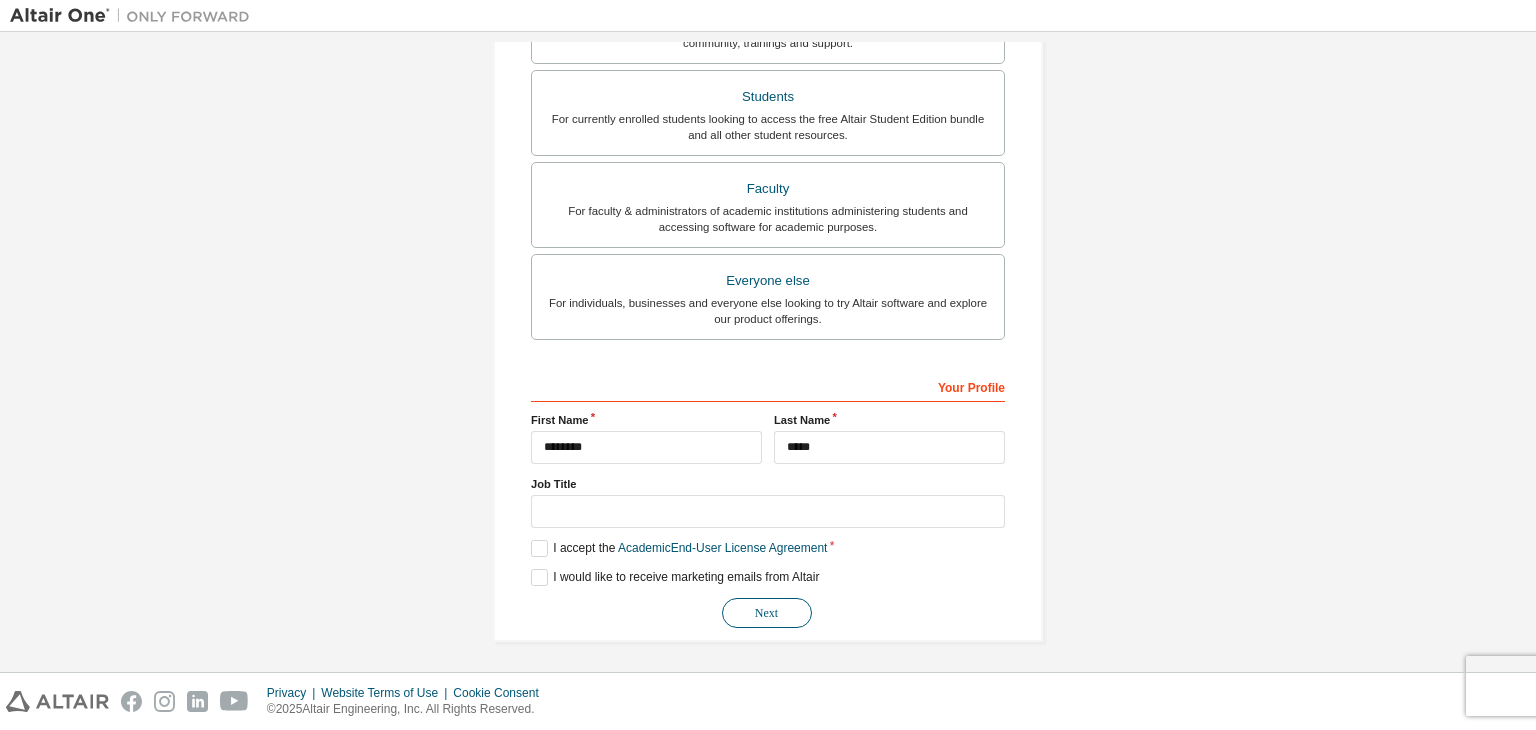 click on "Next" at bounding box center [767, 613] 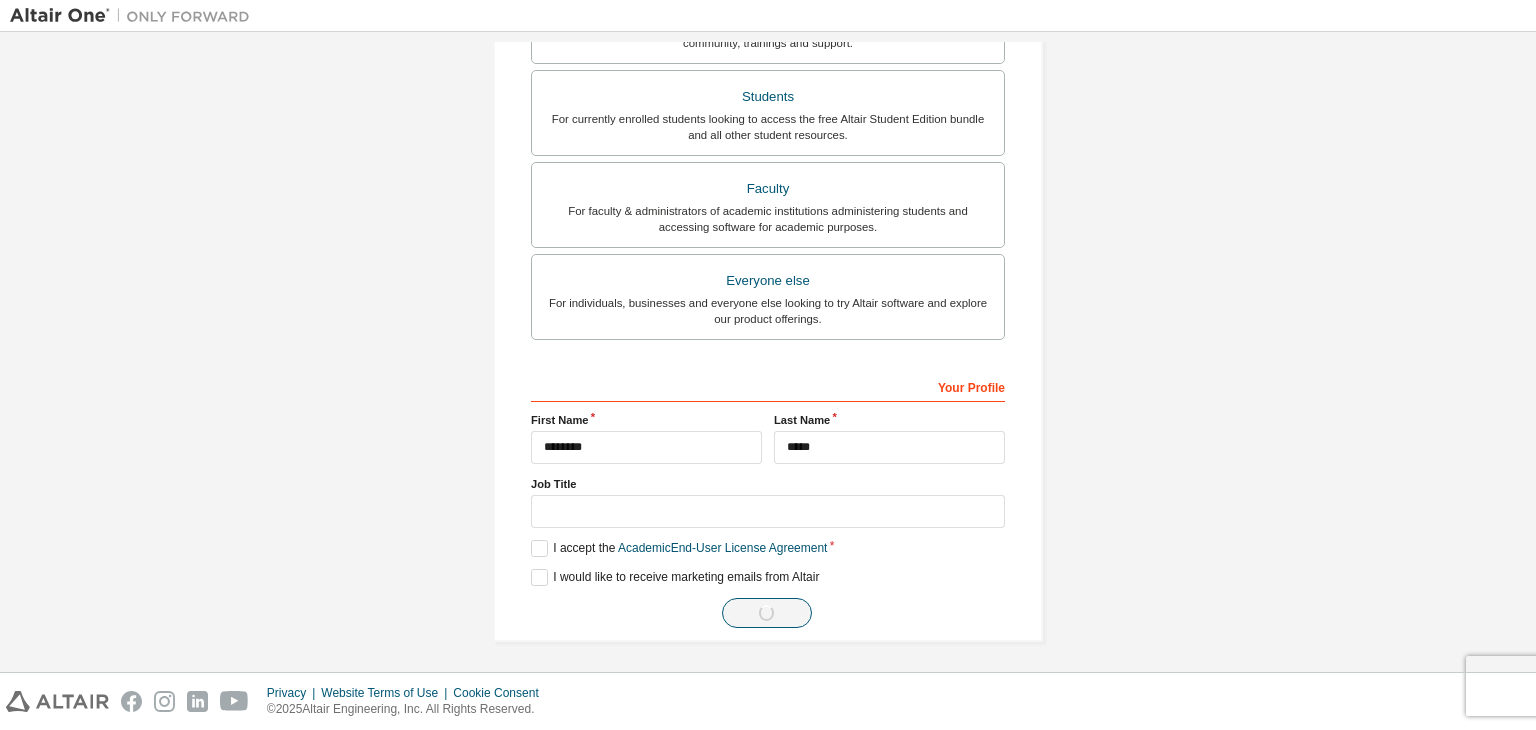 scroll, scrollTop: 0, scrollLeft: 0, axis: both 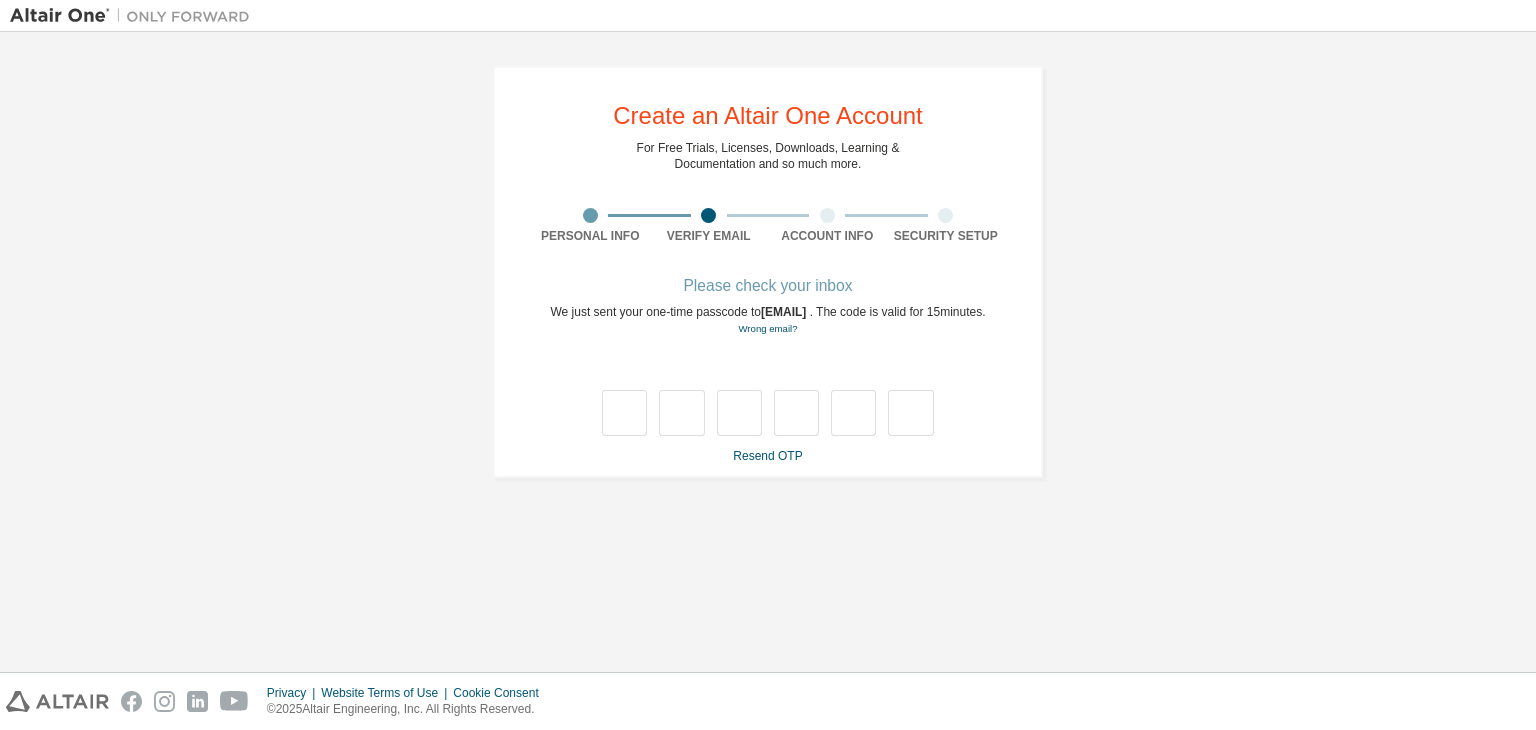 type on "*" 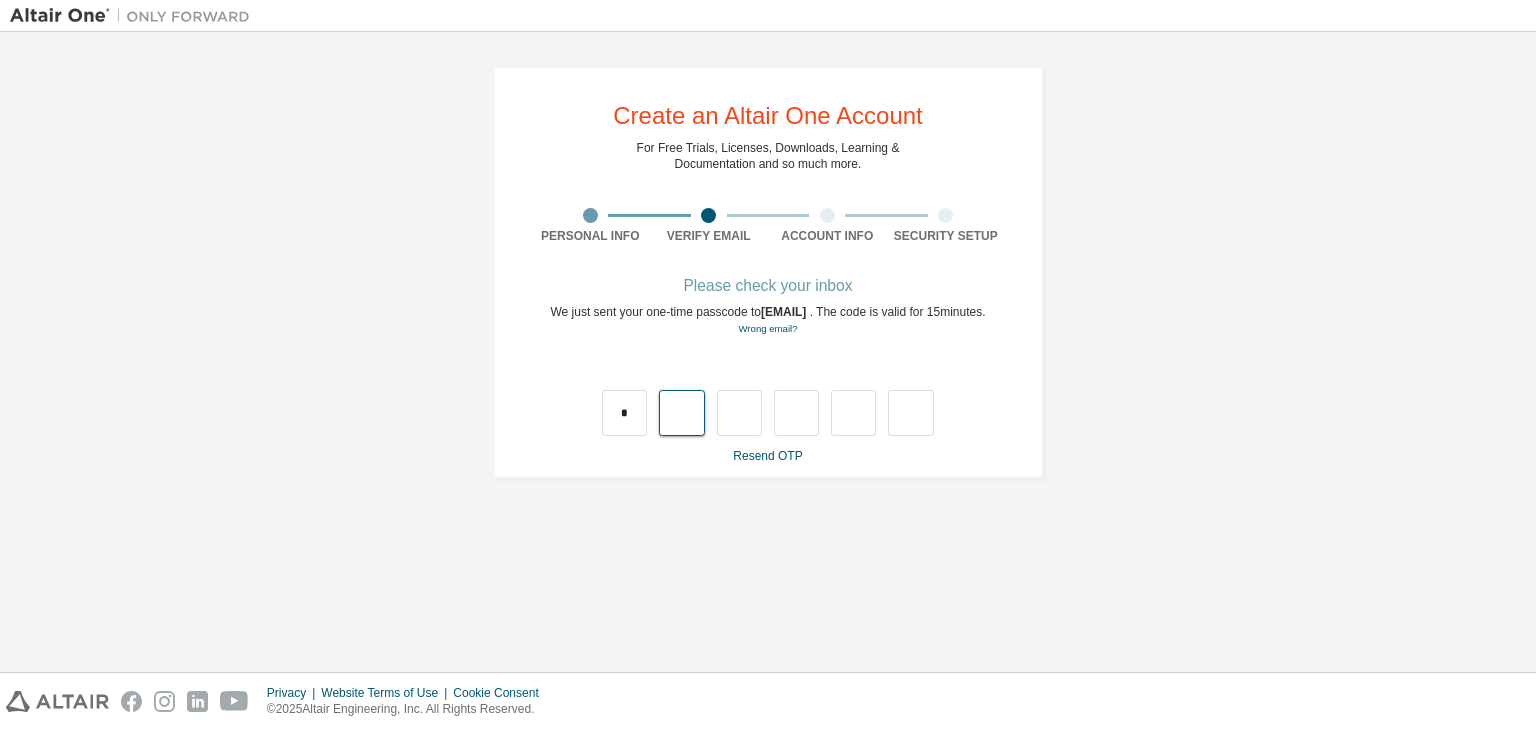 type on "*" 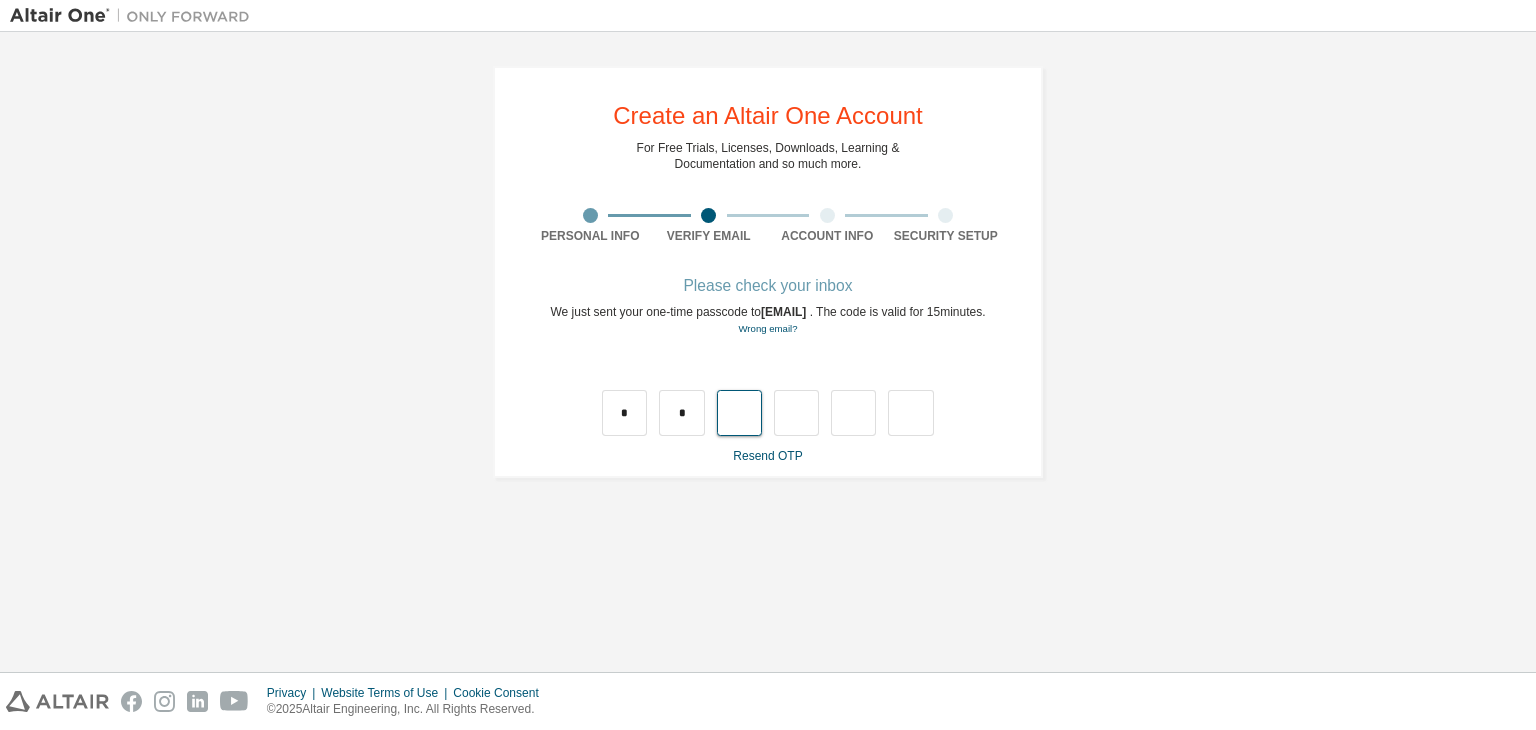 type on "*" 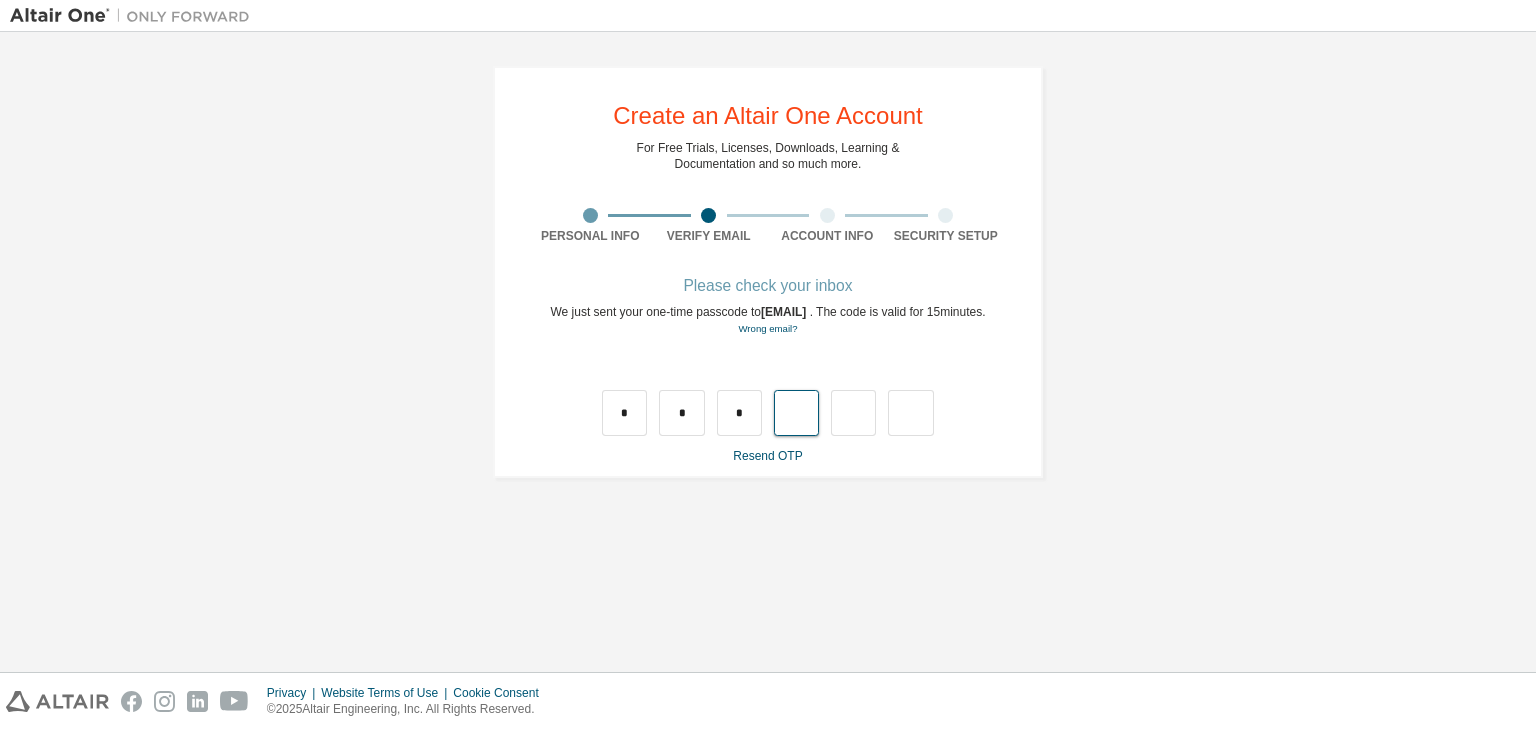type on "*" 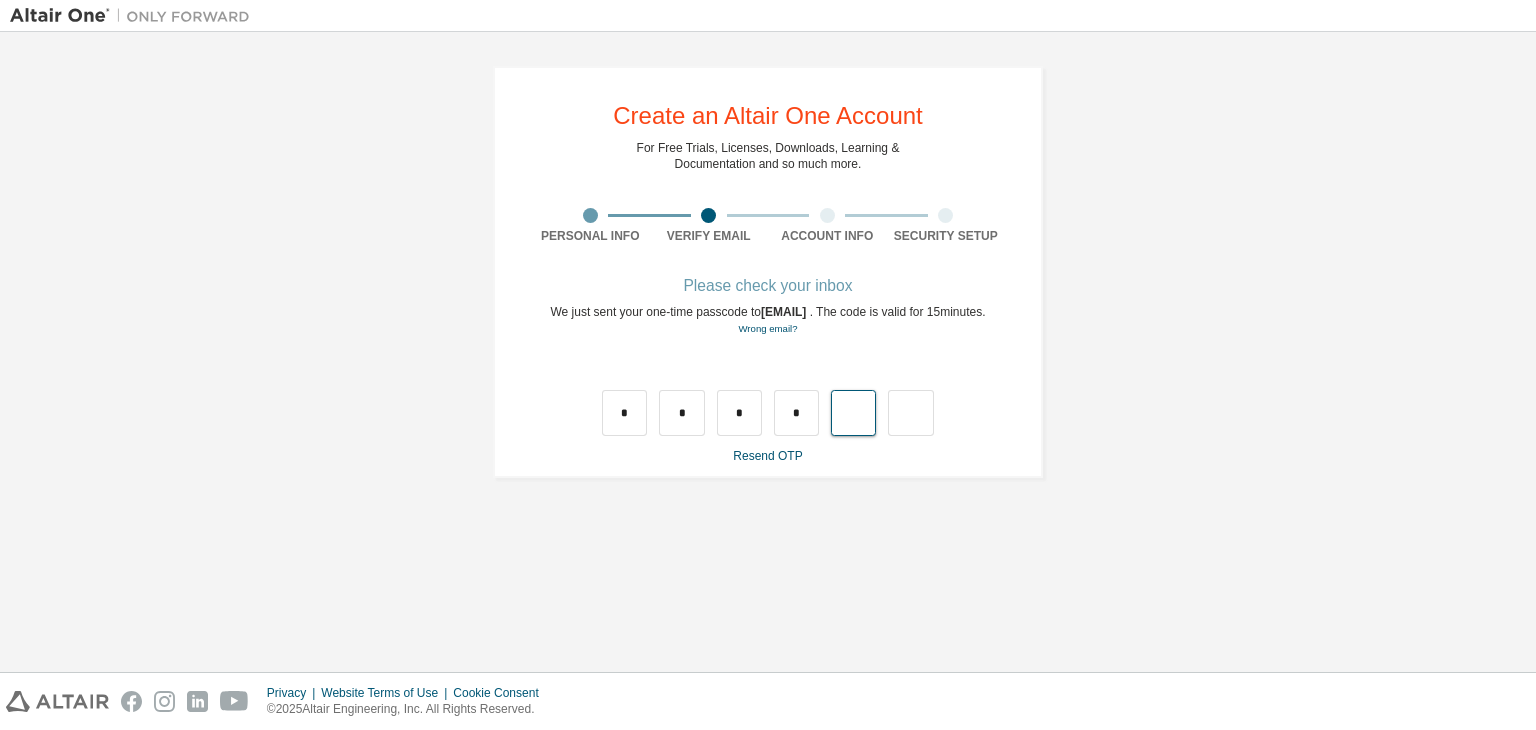 type on "*" 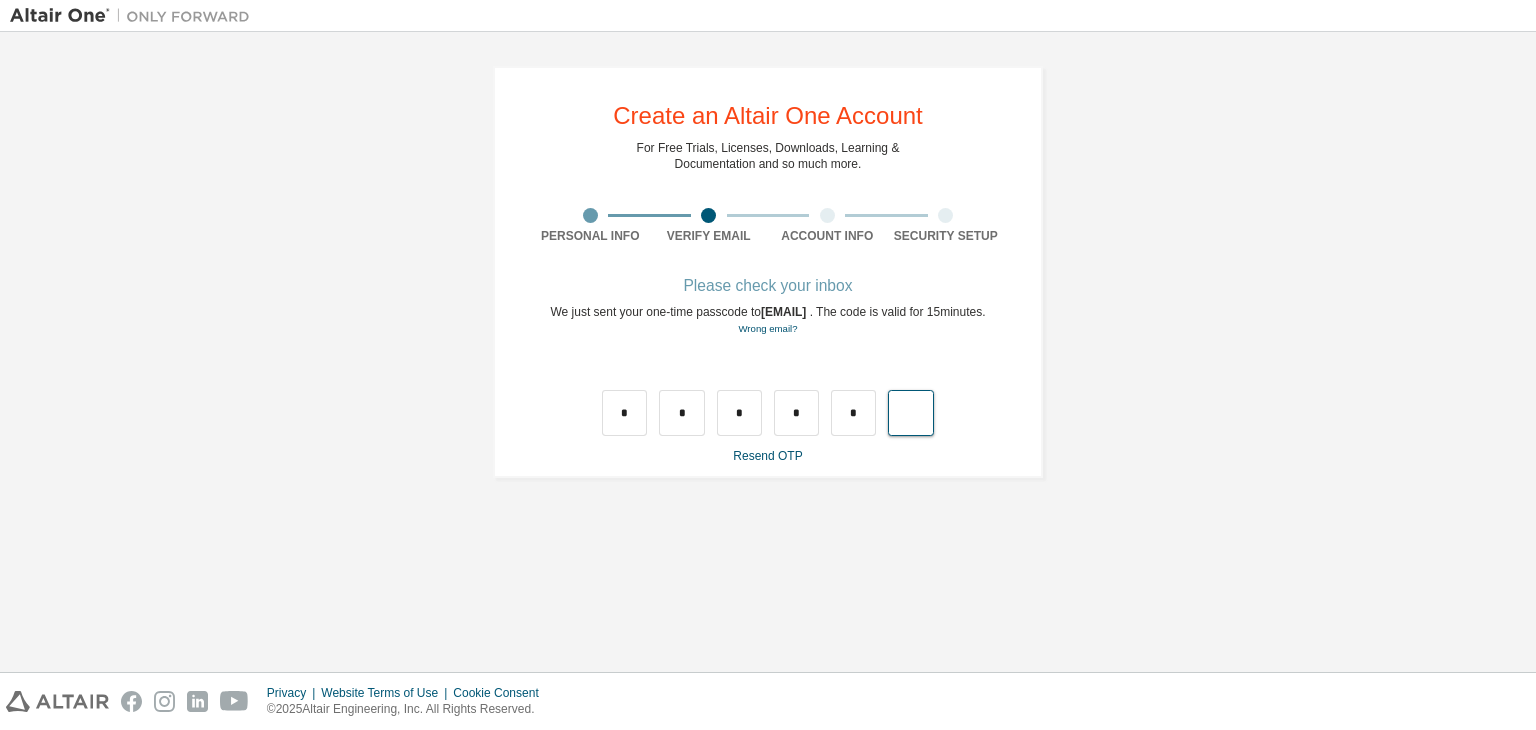 type on "*" 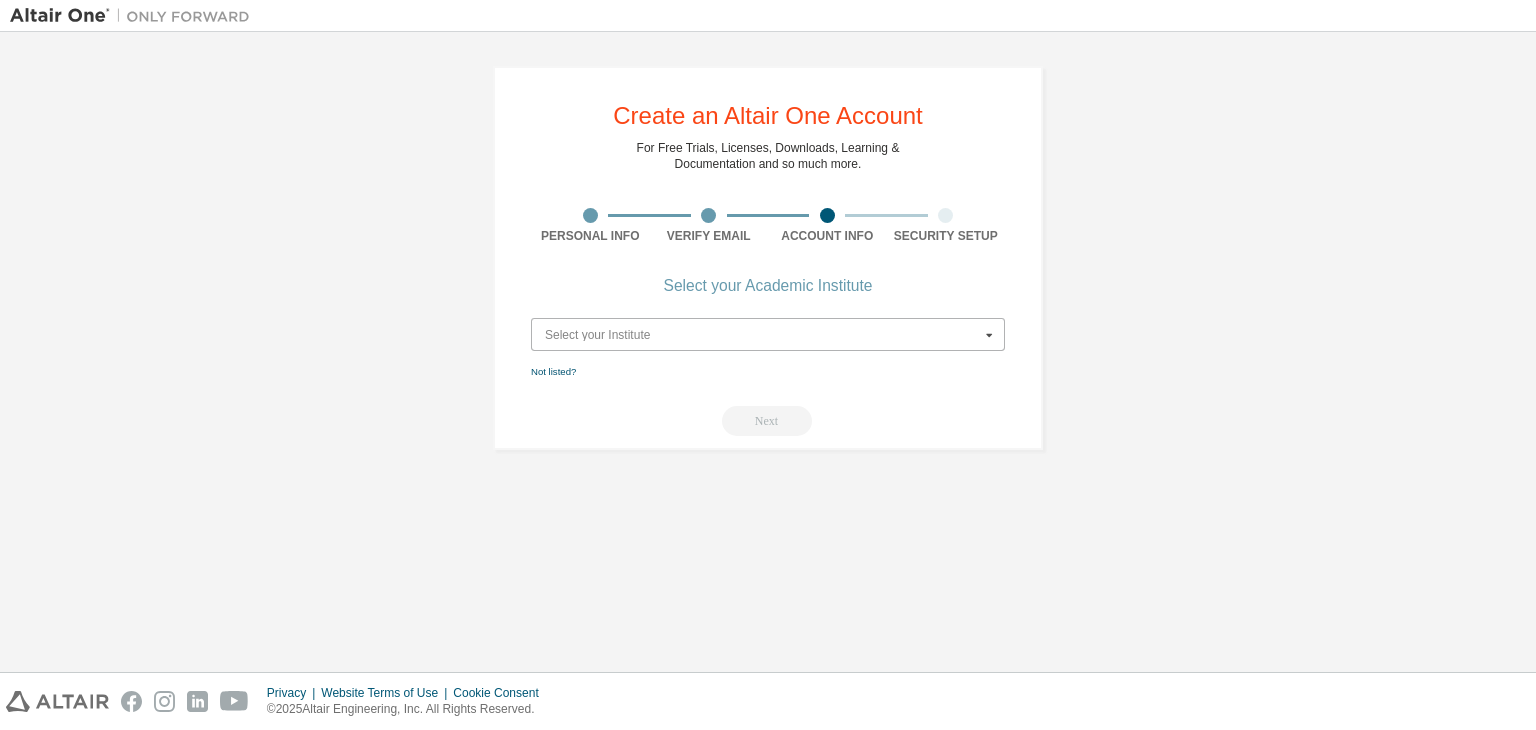 click at bounding box center (769, 334) 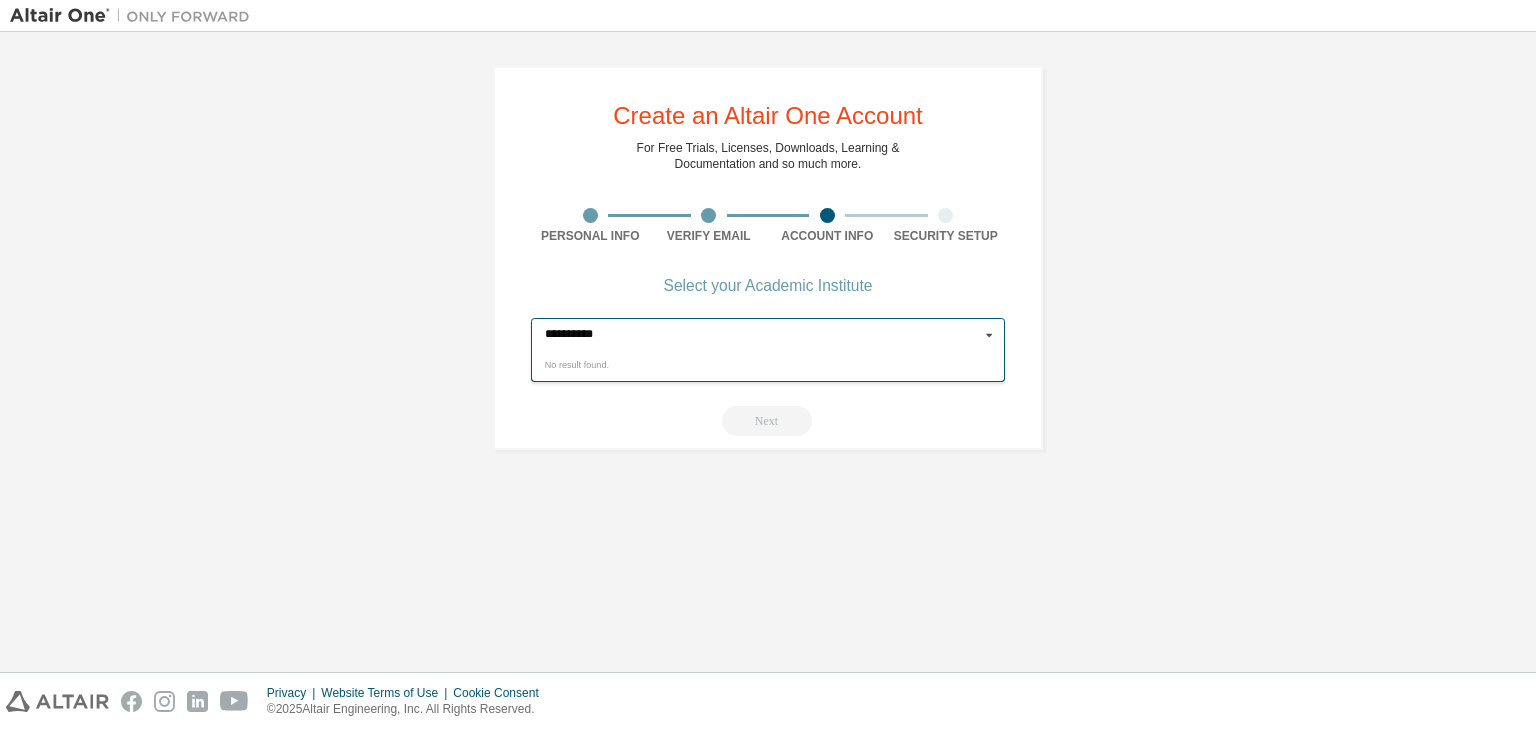 click on "**********" at bounding box center [769, 334] 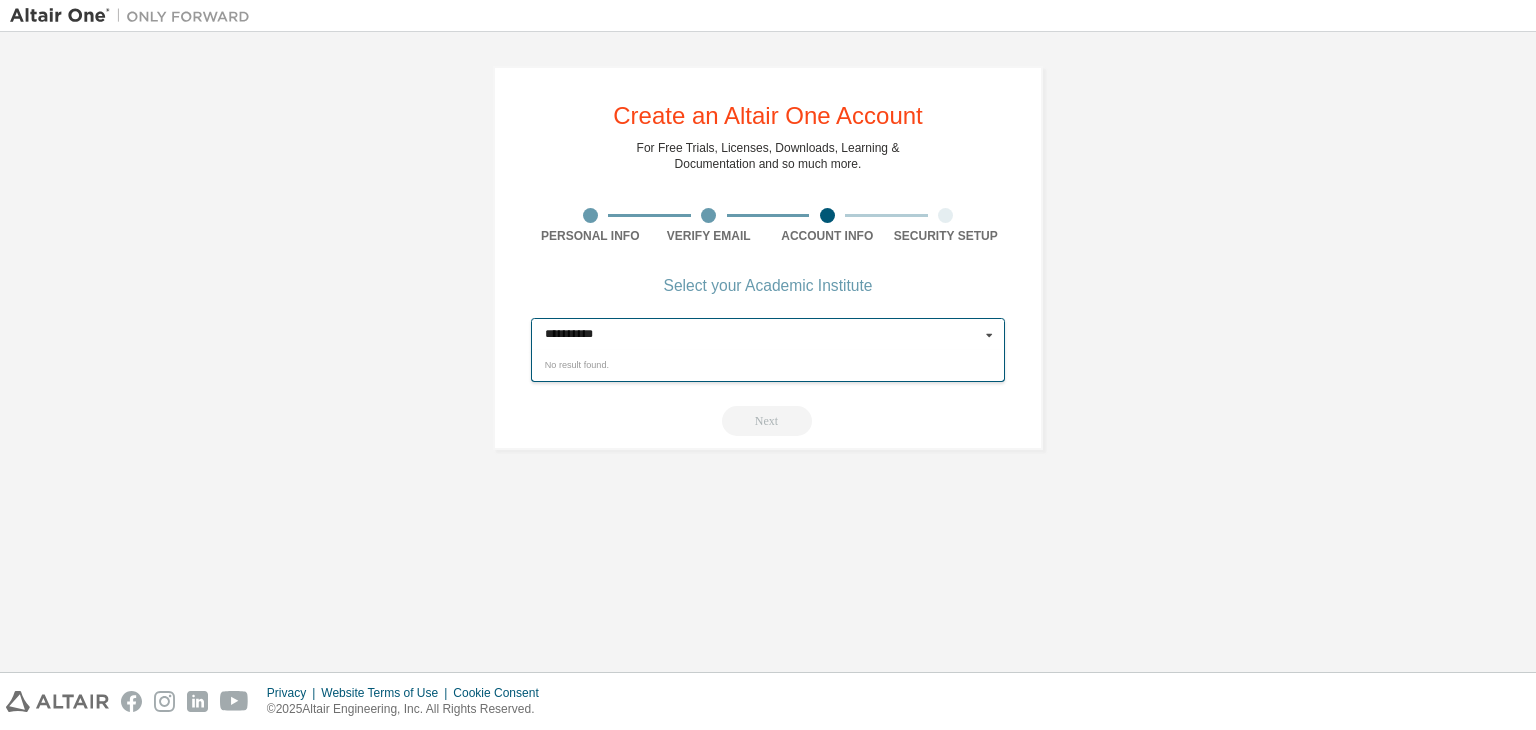click at bounding box center (989, 334) 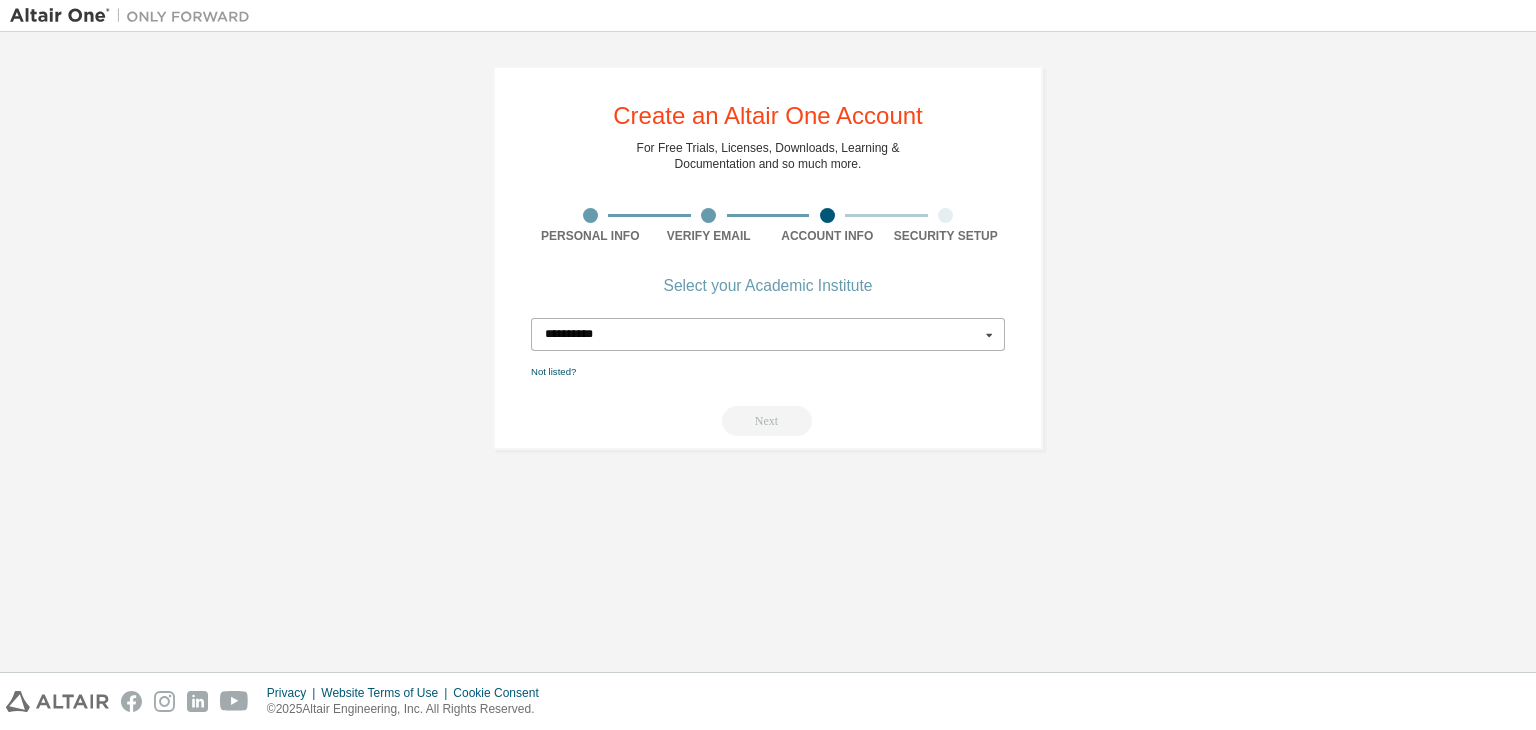 click on "**********" at bounding box center [769, 334] 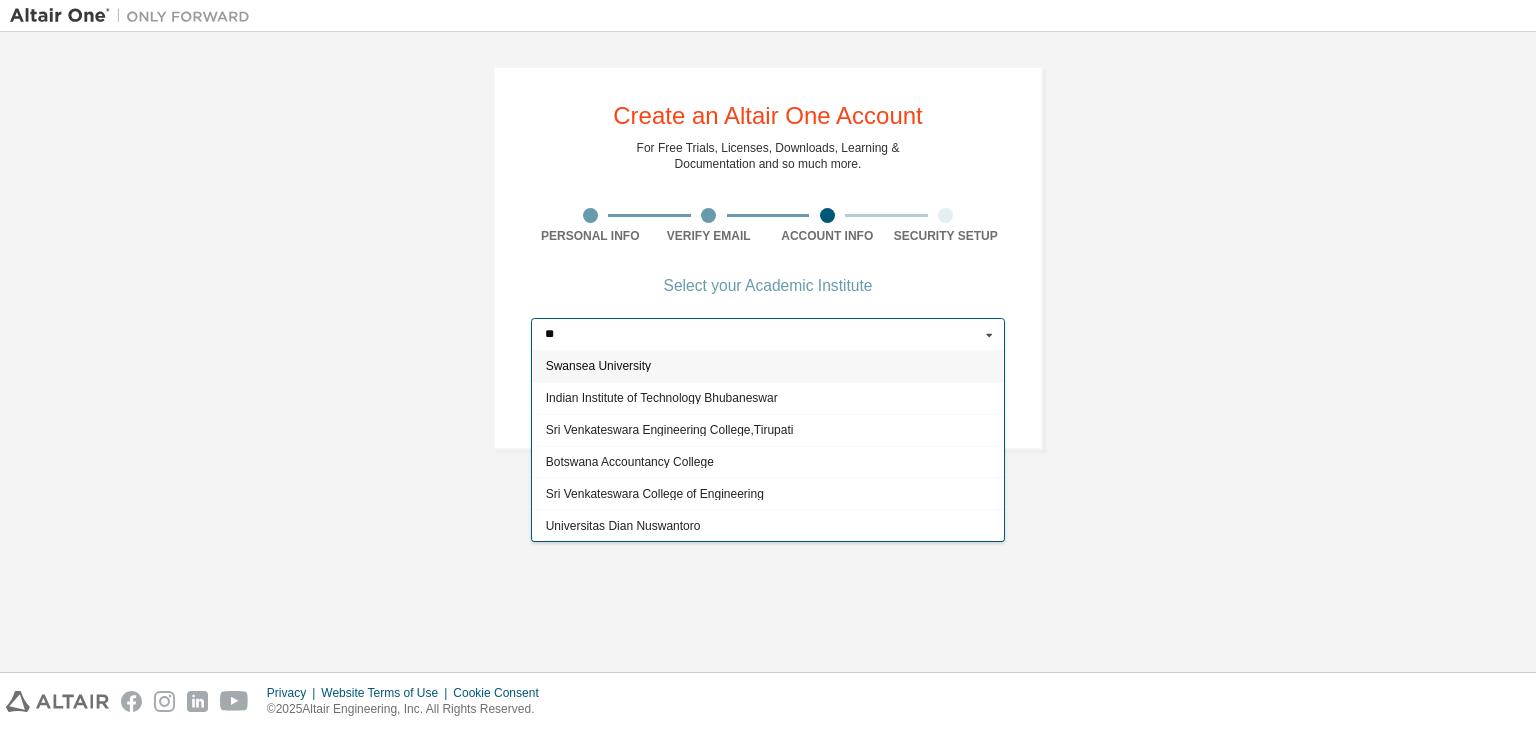 type on "*" 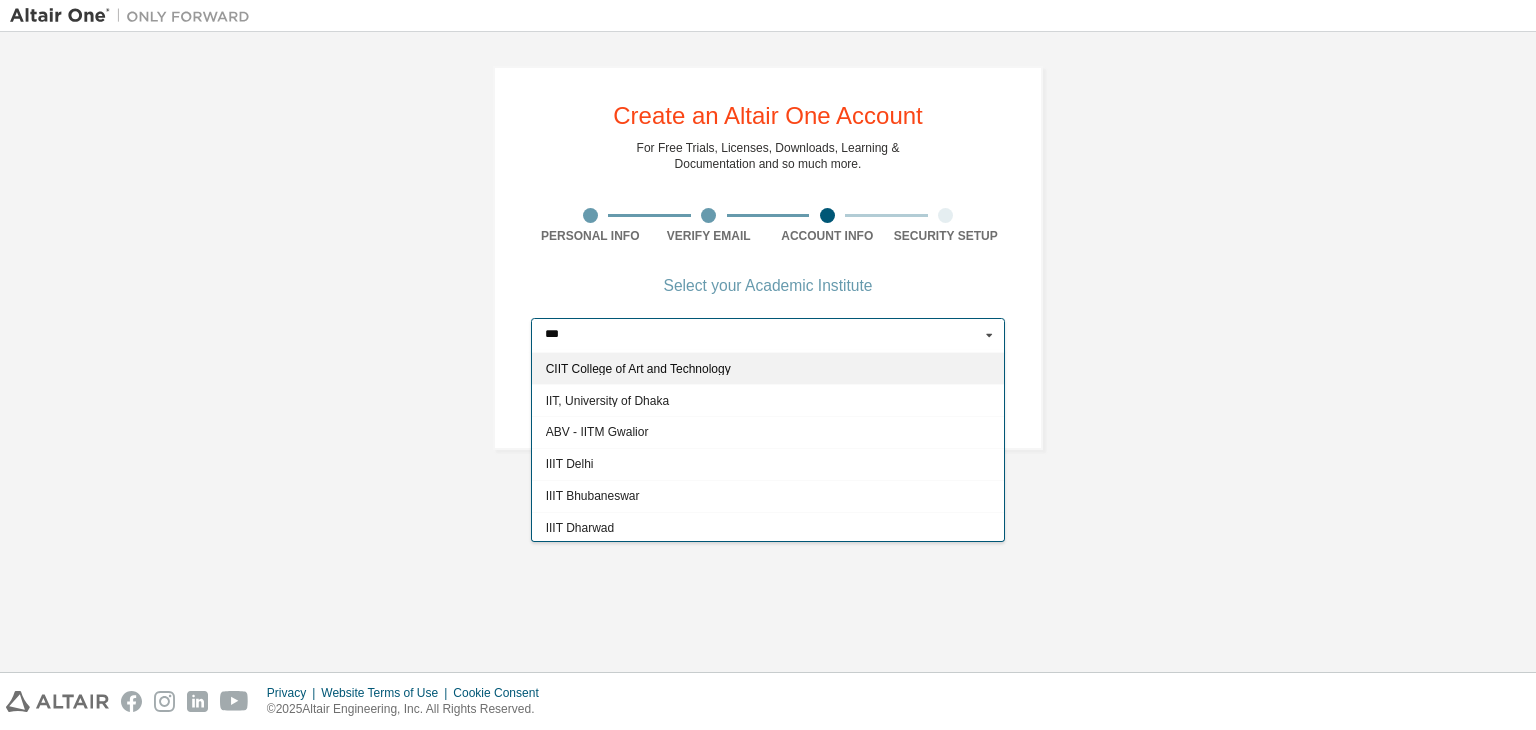 scroll, scrollTop: 0, scrollLeft: 0, axis: both 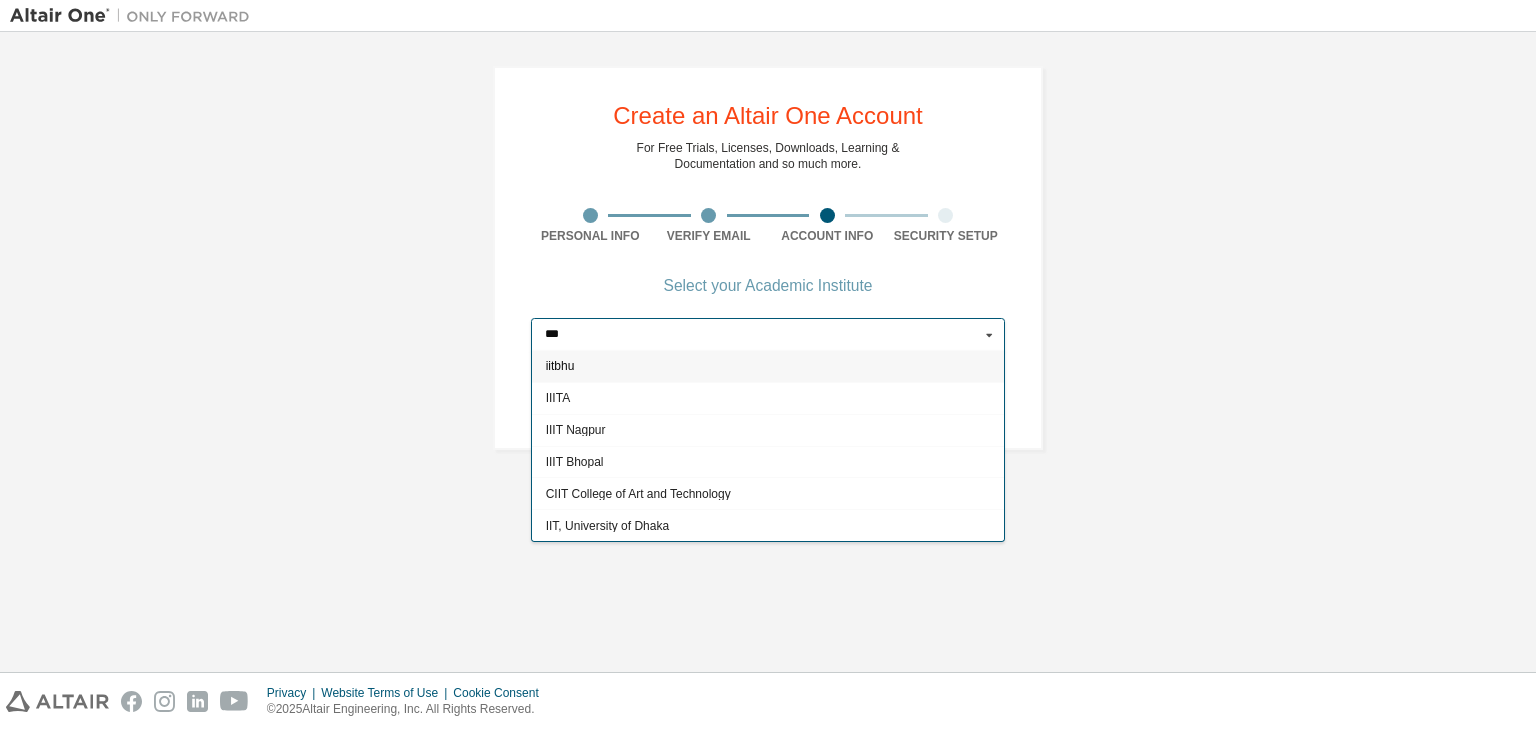 type on "***" 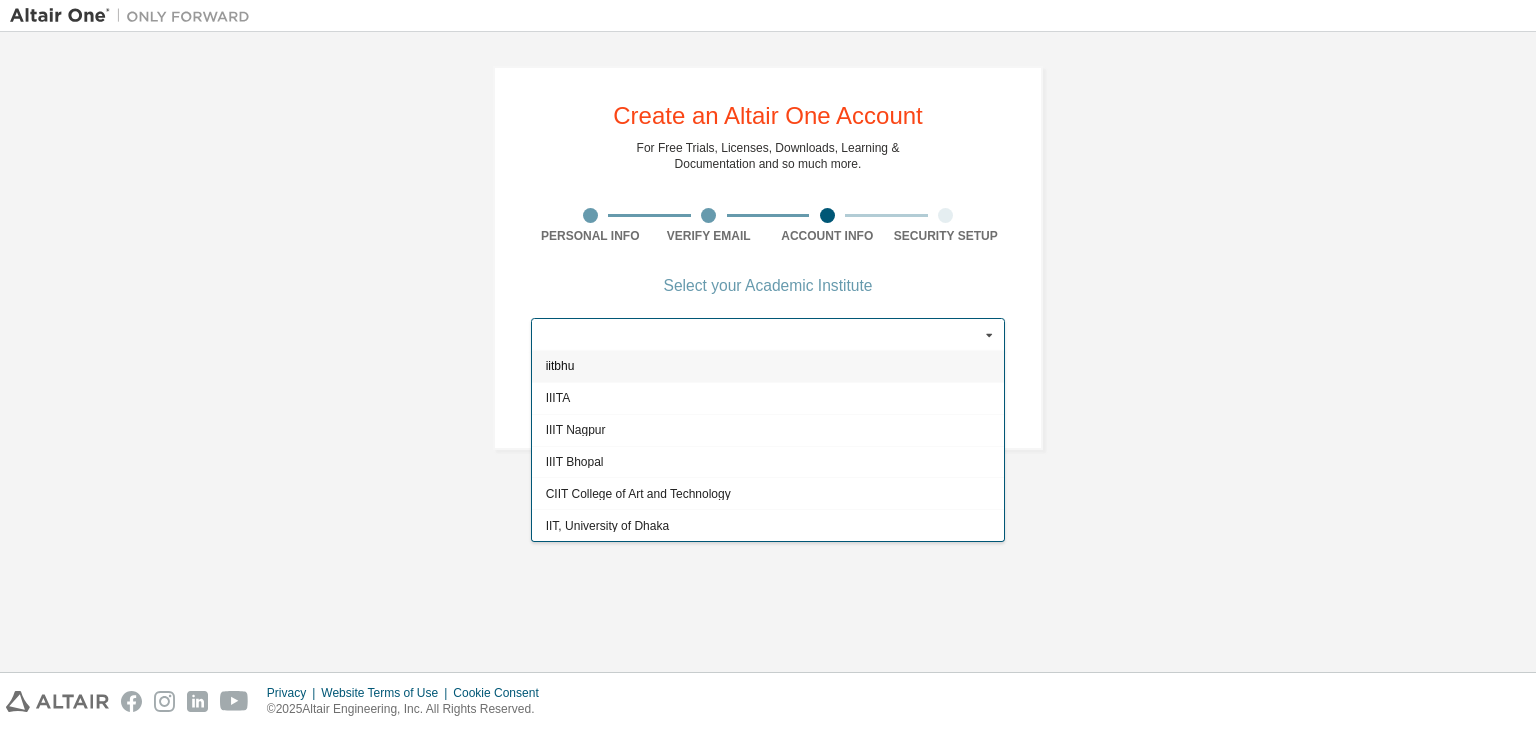 click on "Create an Altair One Account For Free Trials, Licenses, Downloads, Learning &  Documentation and so much more. Personal Info Verify Email Account Info Security Setup Select your Academic Institute iitbhu iitbhu IIITA IIIT Nagpur IIIT Bhopal CIIT College of Art and Technology IIT, University of Dhaka ABV - IITM Gwalior IIIT Delhi IIIT Bhubaneswar IIIT Dharwad Not listed? Next" at bounding box center [768, 258] 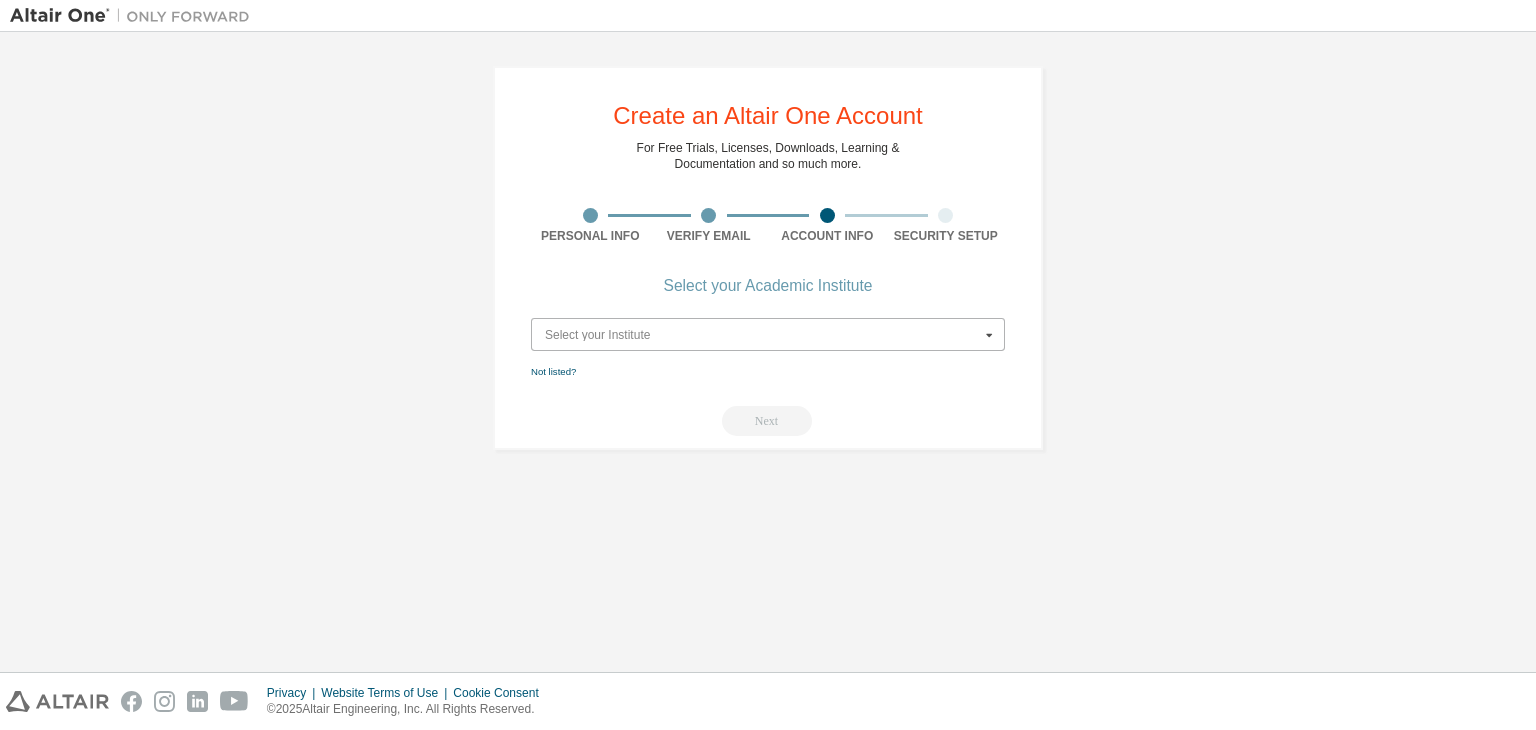 click at bounding box center (769, 334) 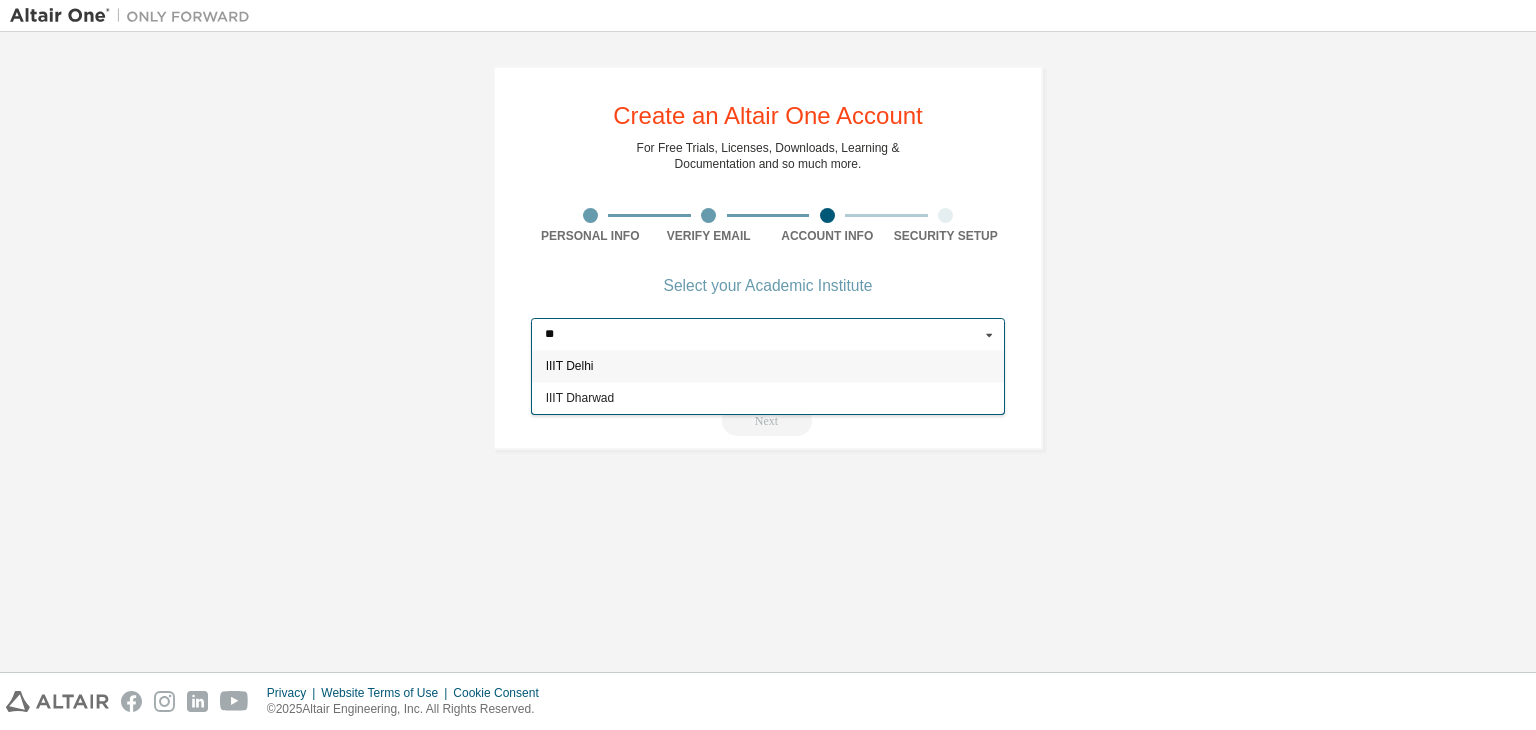 type on "*" 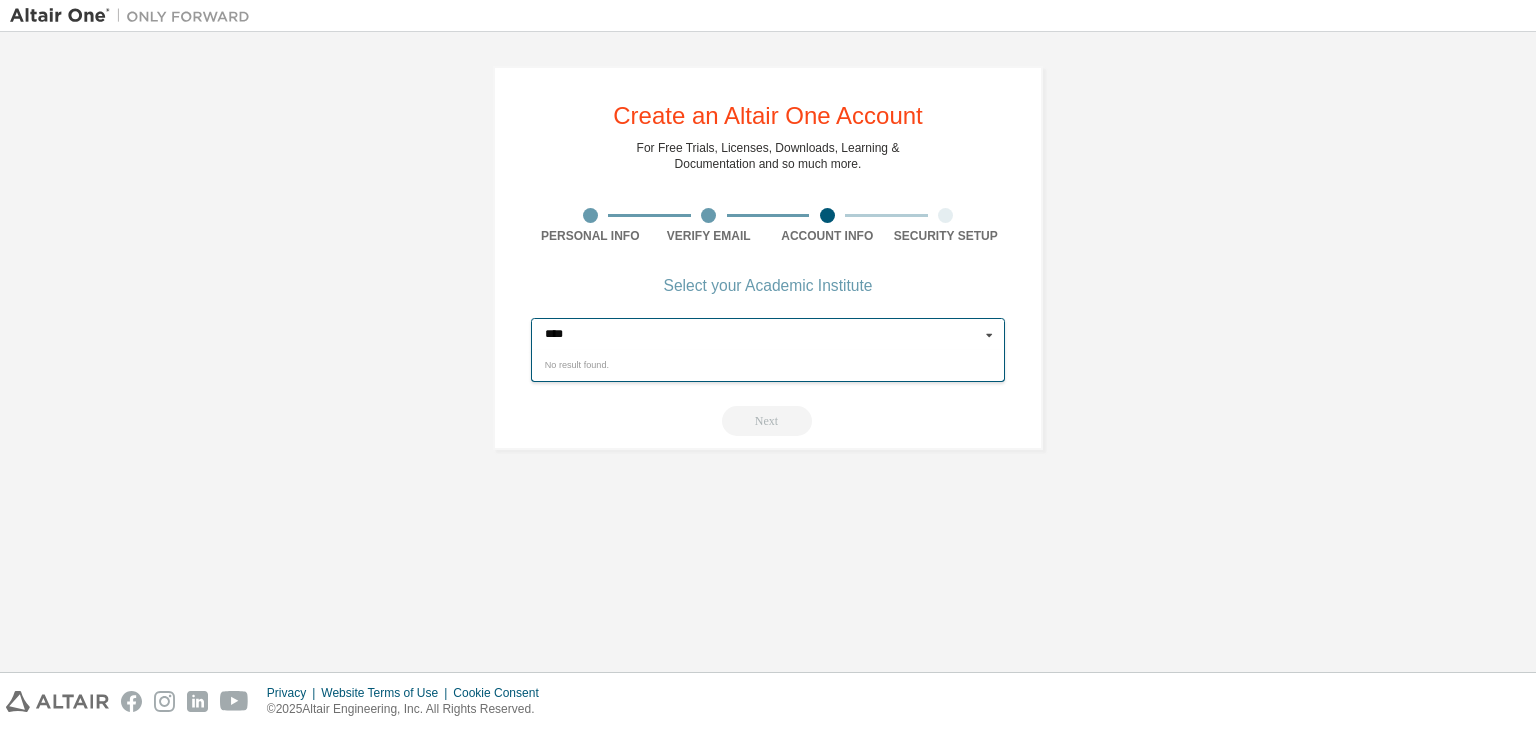type on "****" 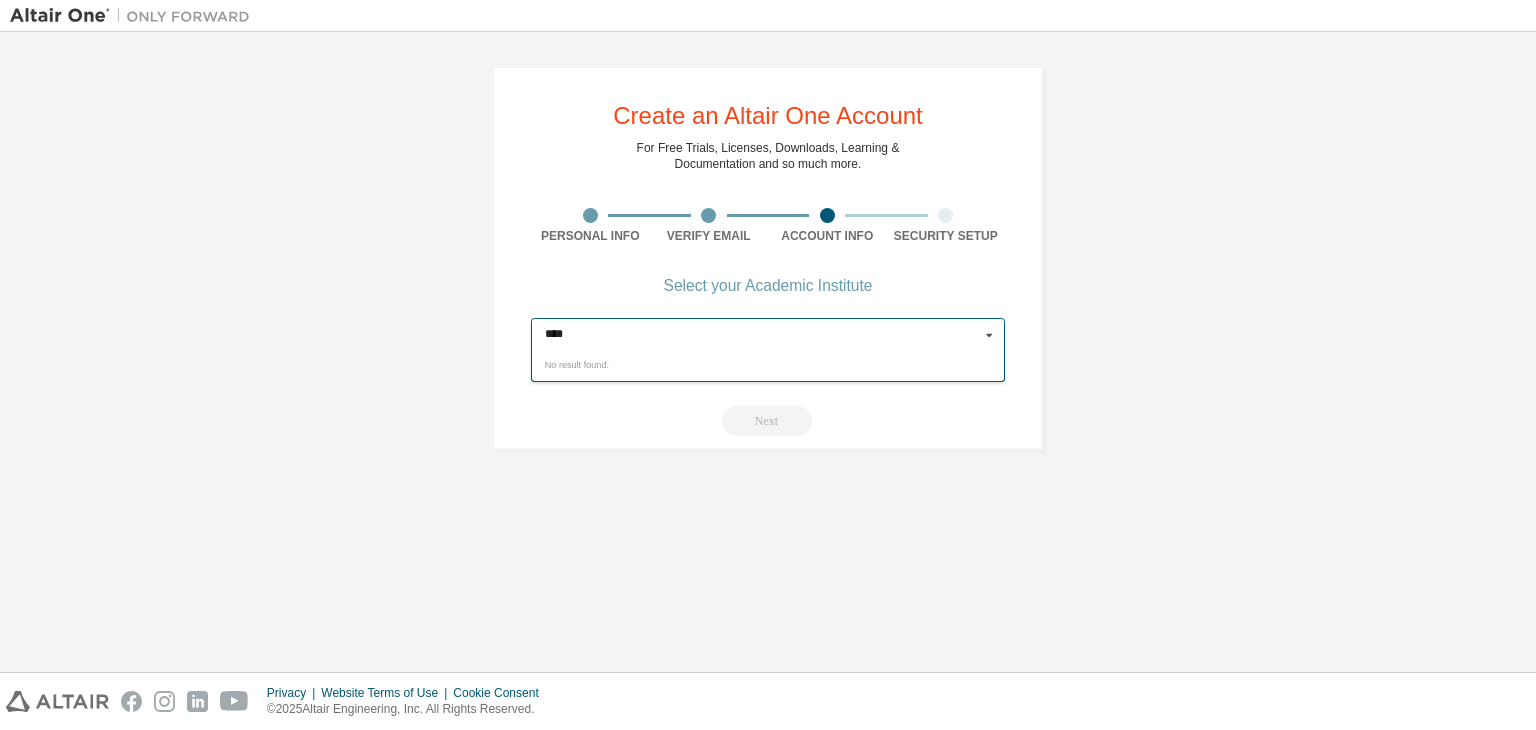 type 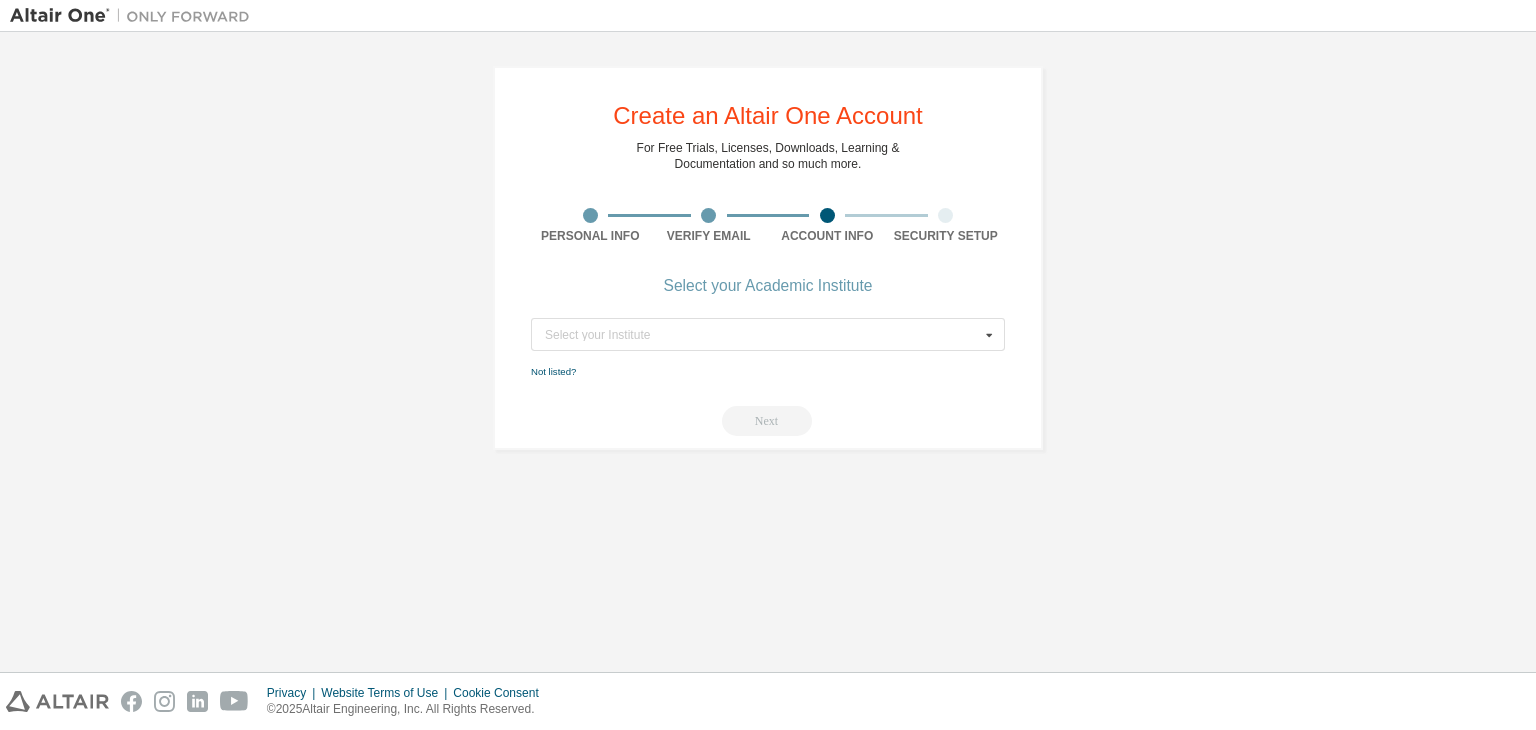 click on "Next" at bounding box center [768, 421] 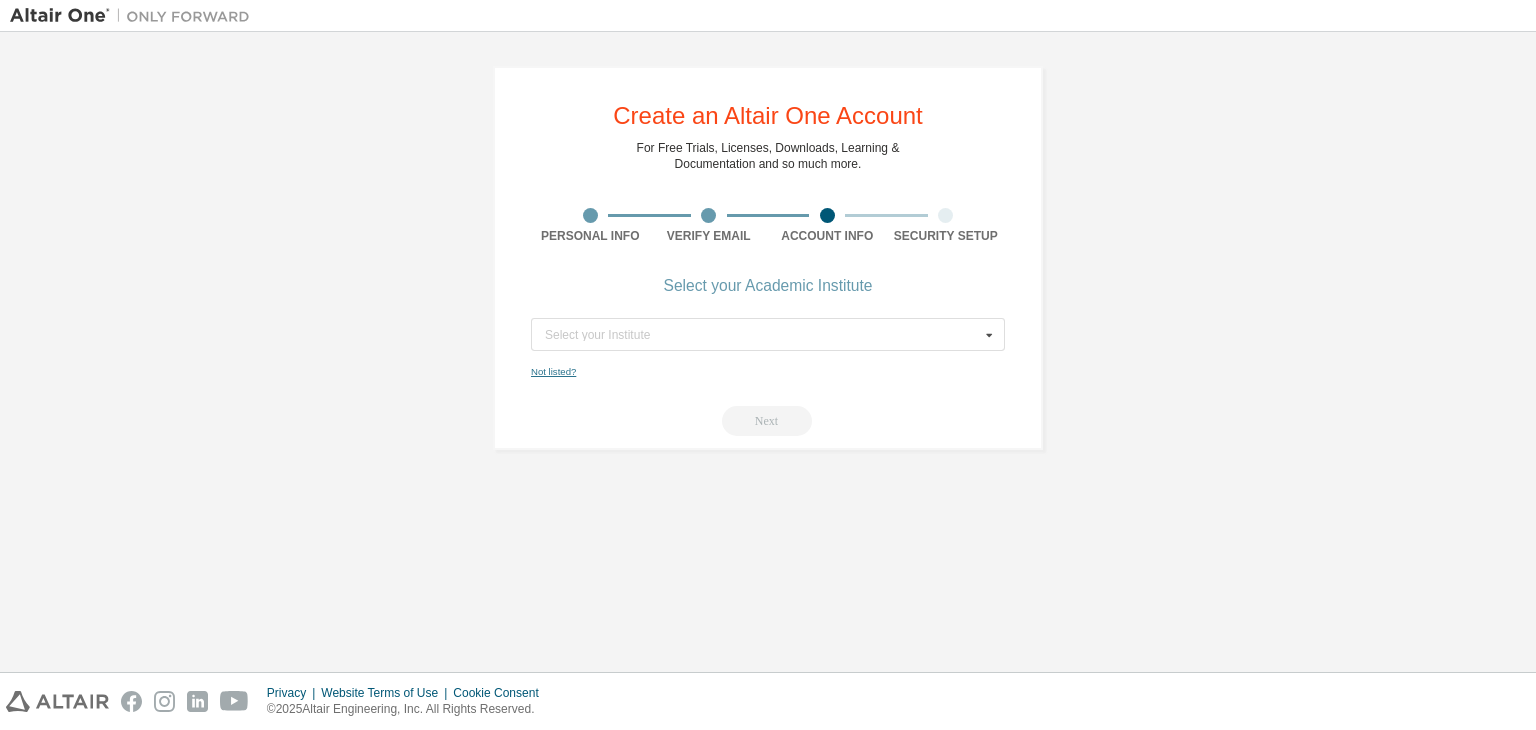 click on "Not listed?" at bounding box center [553, 371] 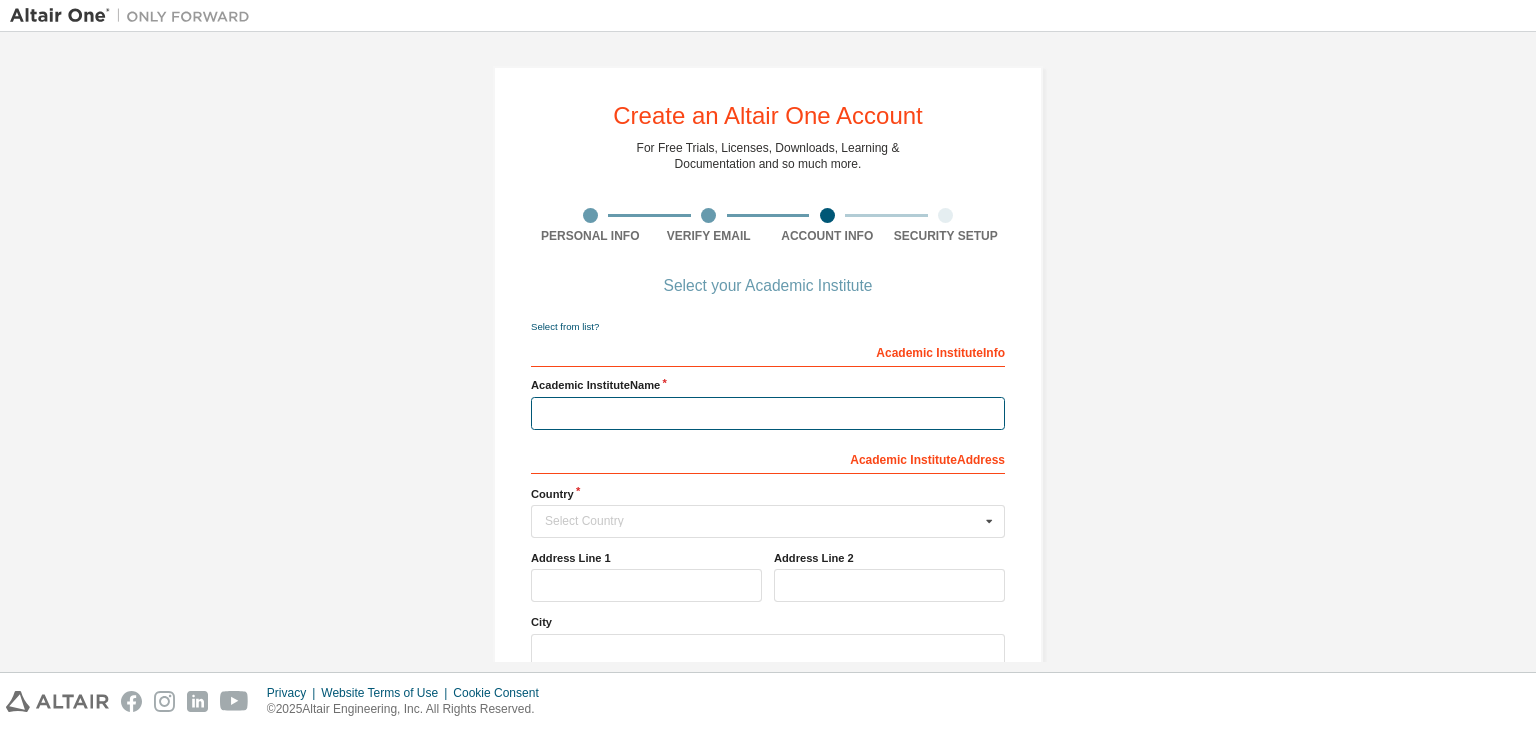 click at bounding box center [768, 413] 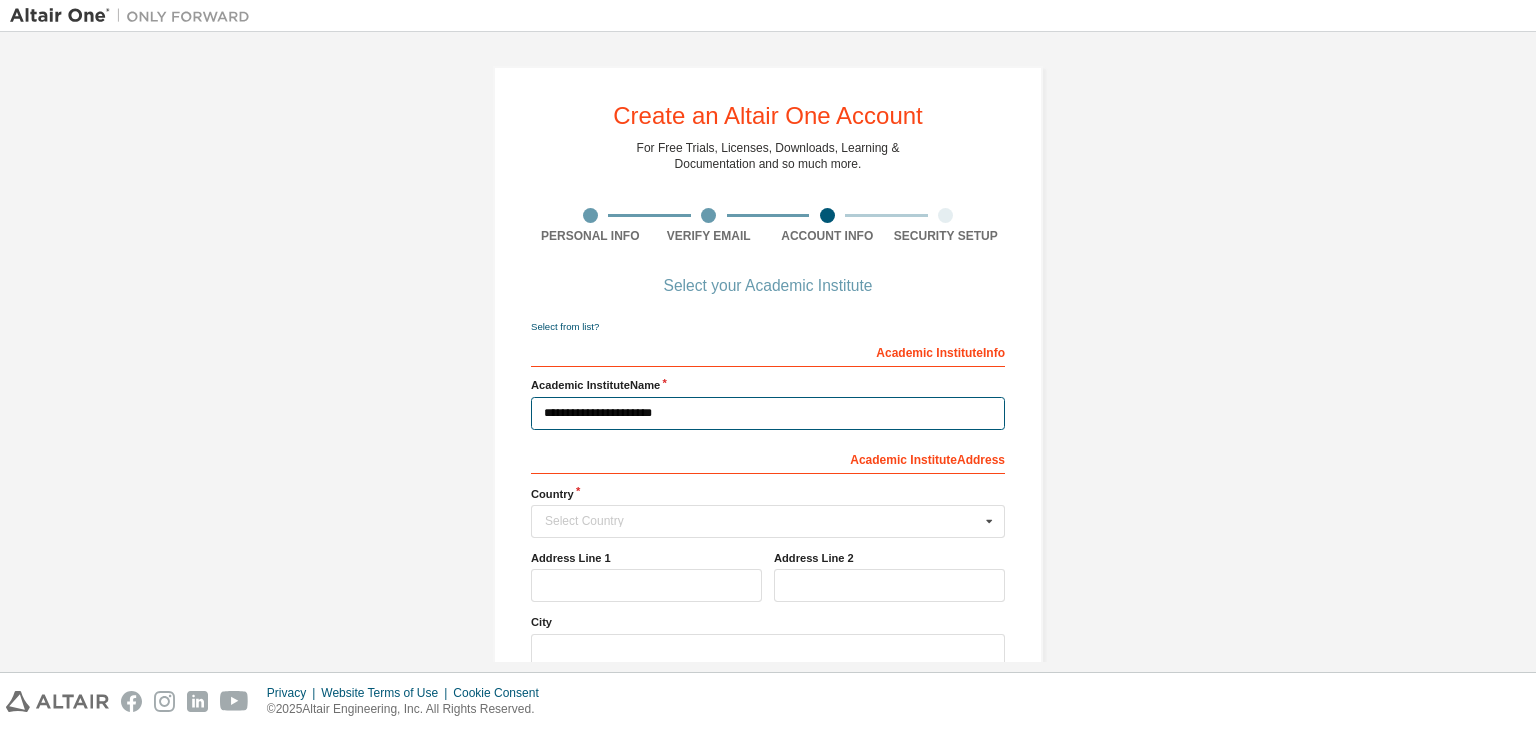 click on "**********" at bounding box center [768, 413] 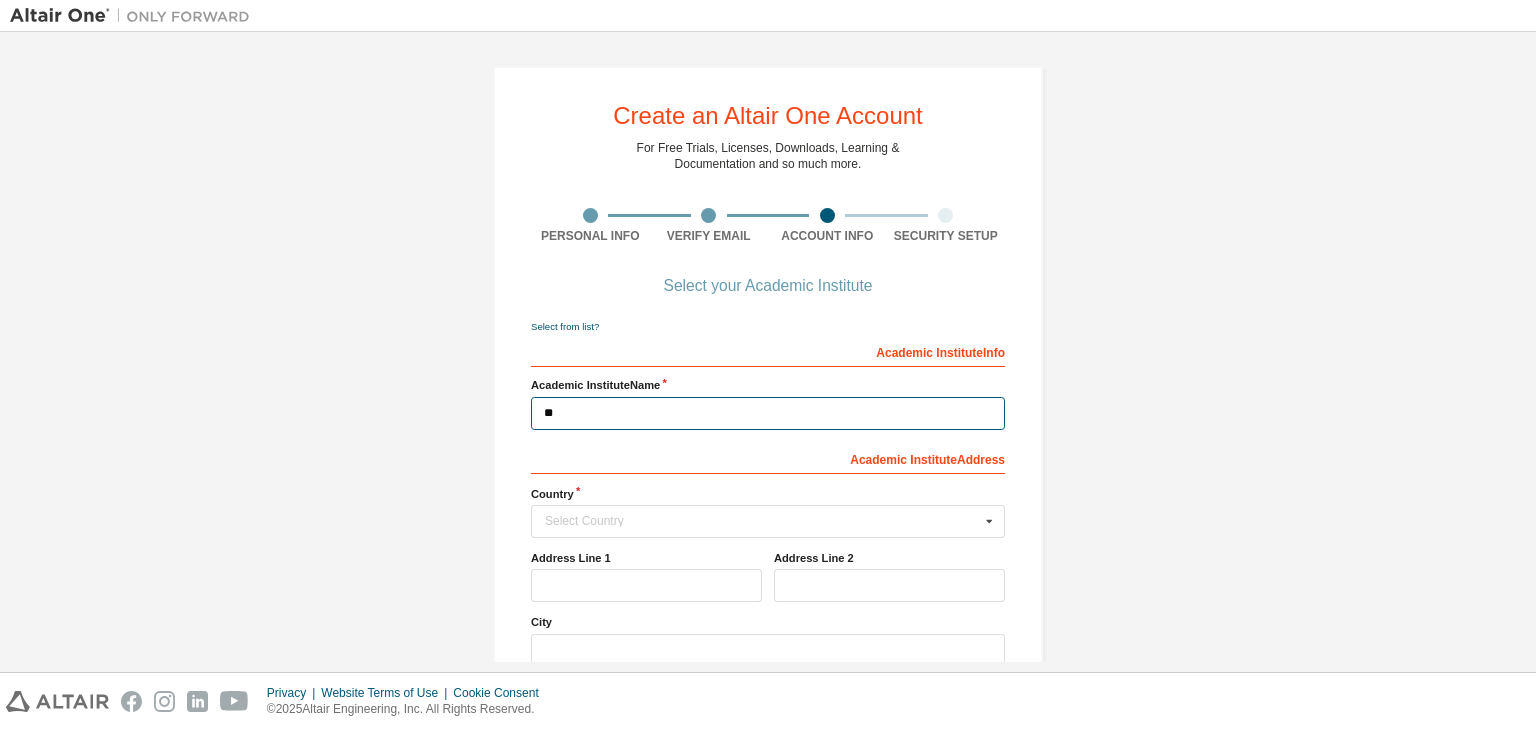 type on "*" 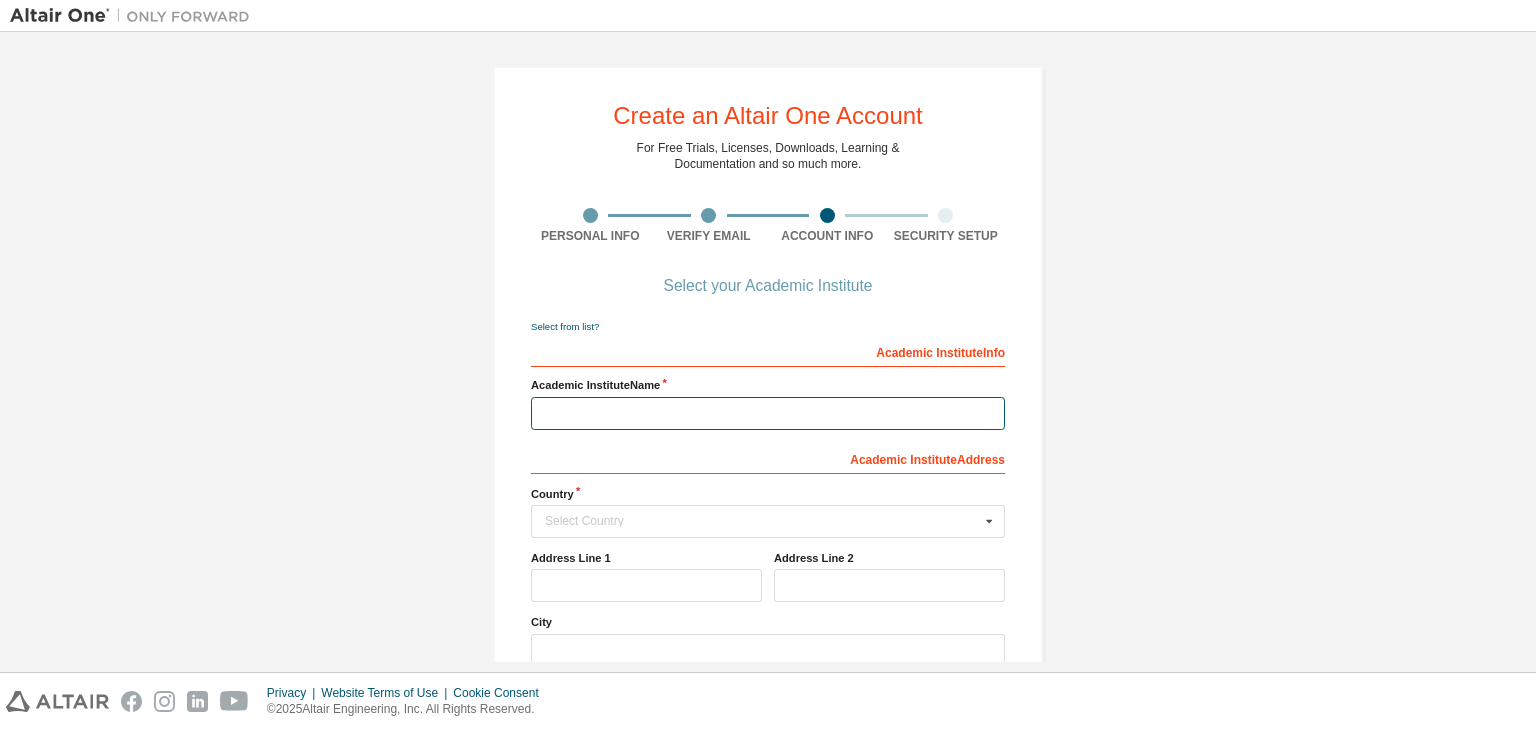 paste on "**********" 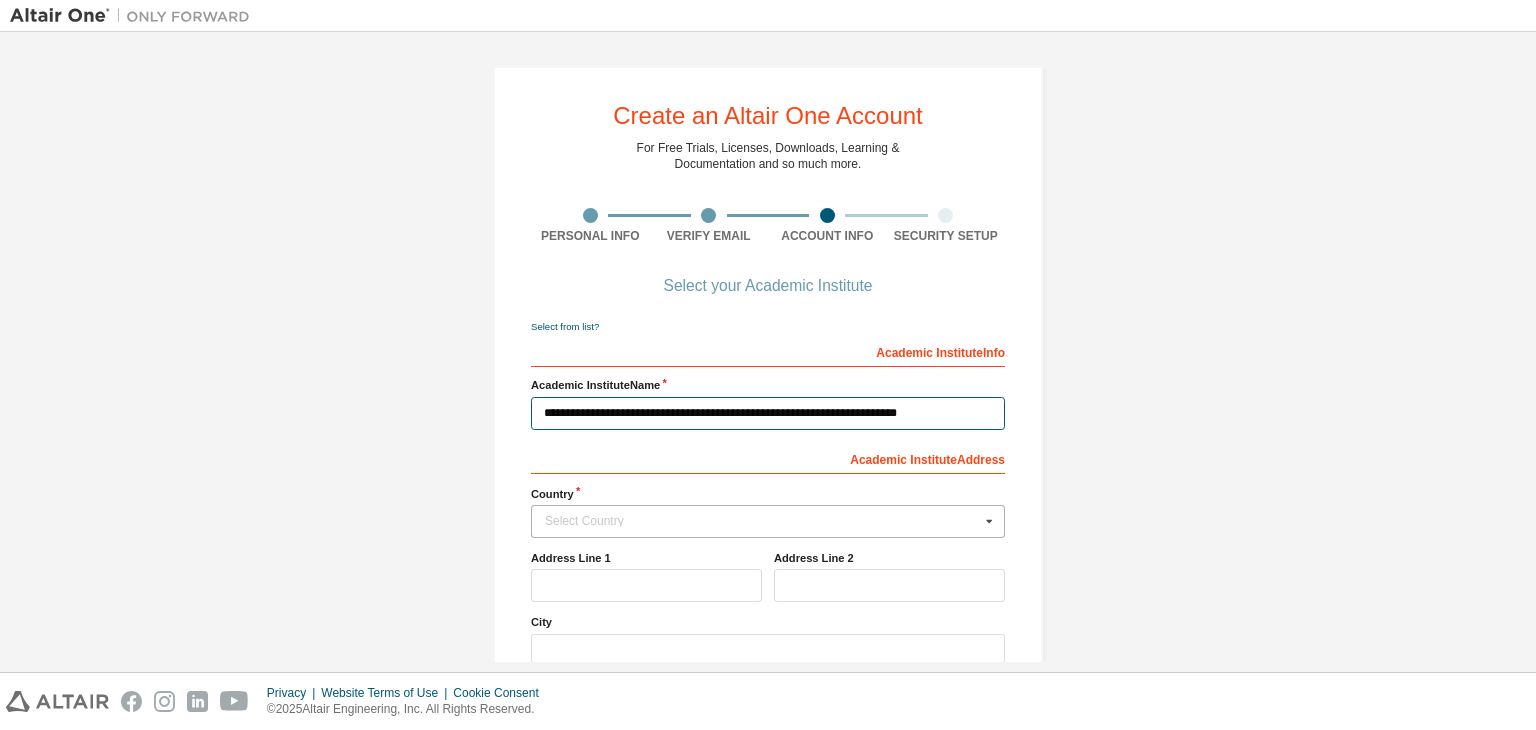 type on "**********" 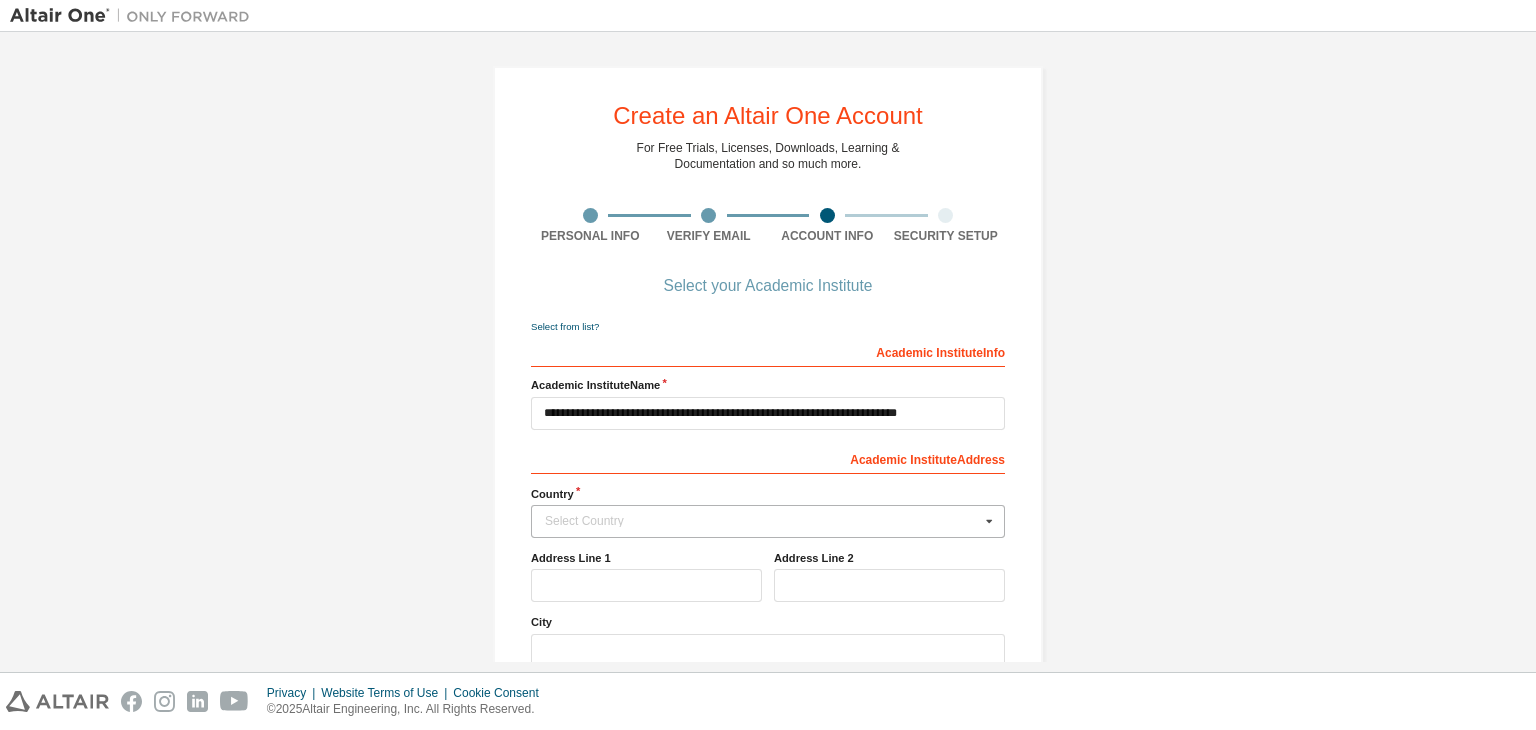 click on "Select Country" at bounding box center [762, 521] 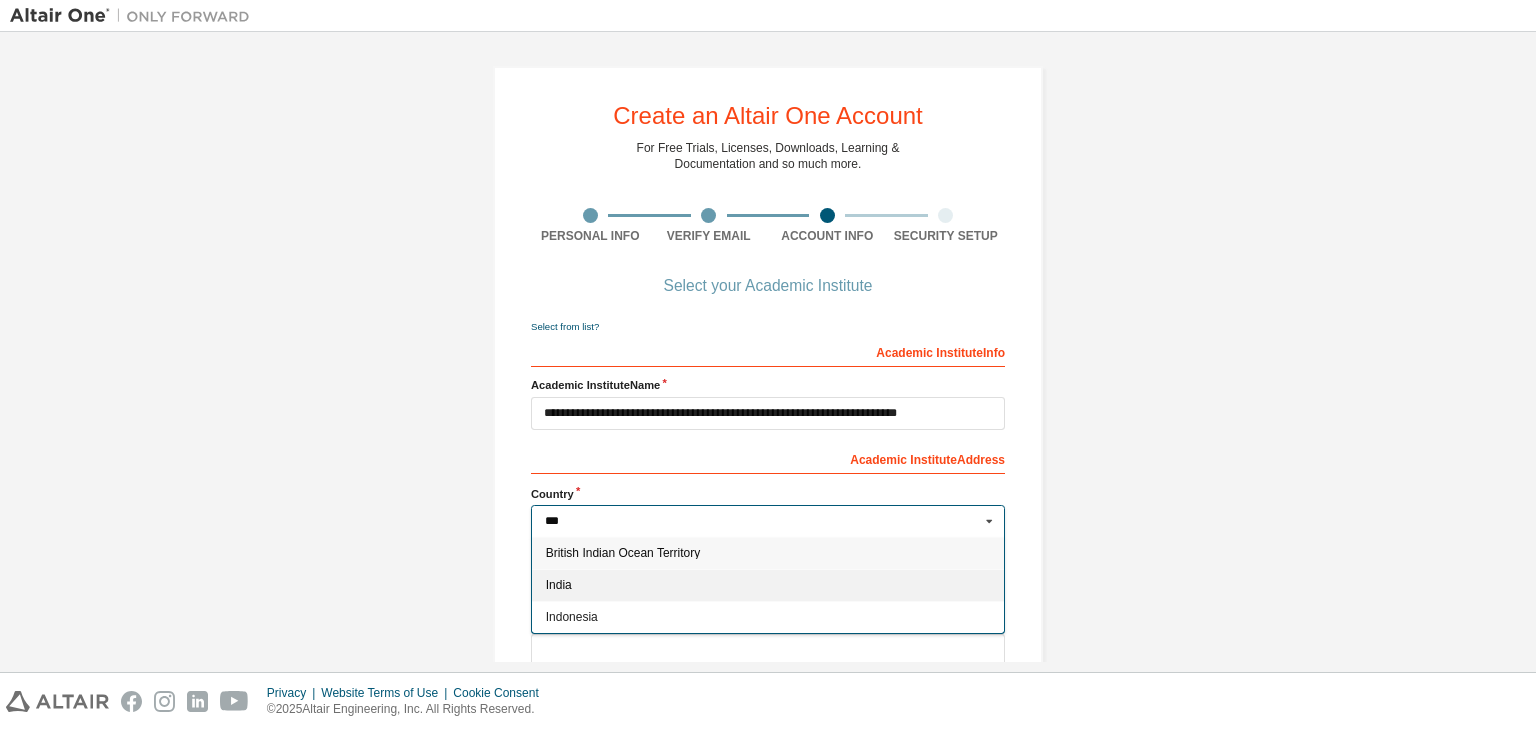 type on "***" 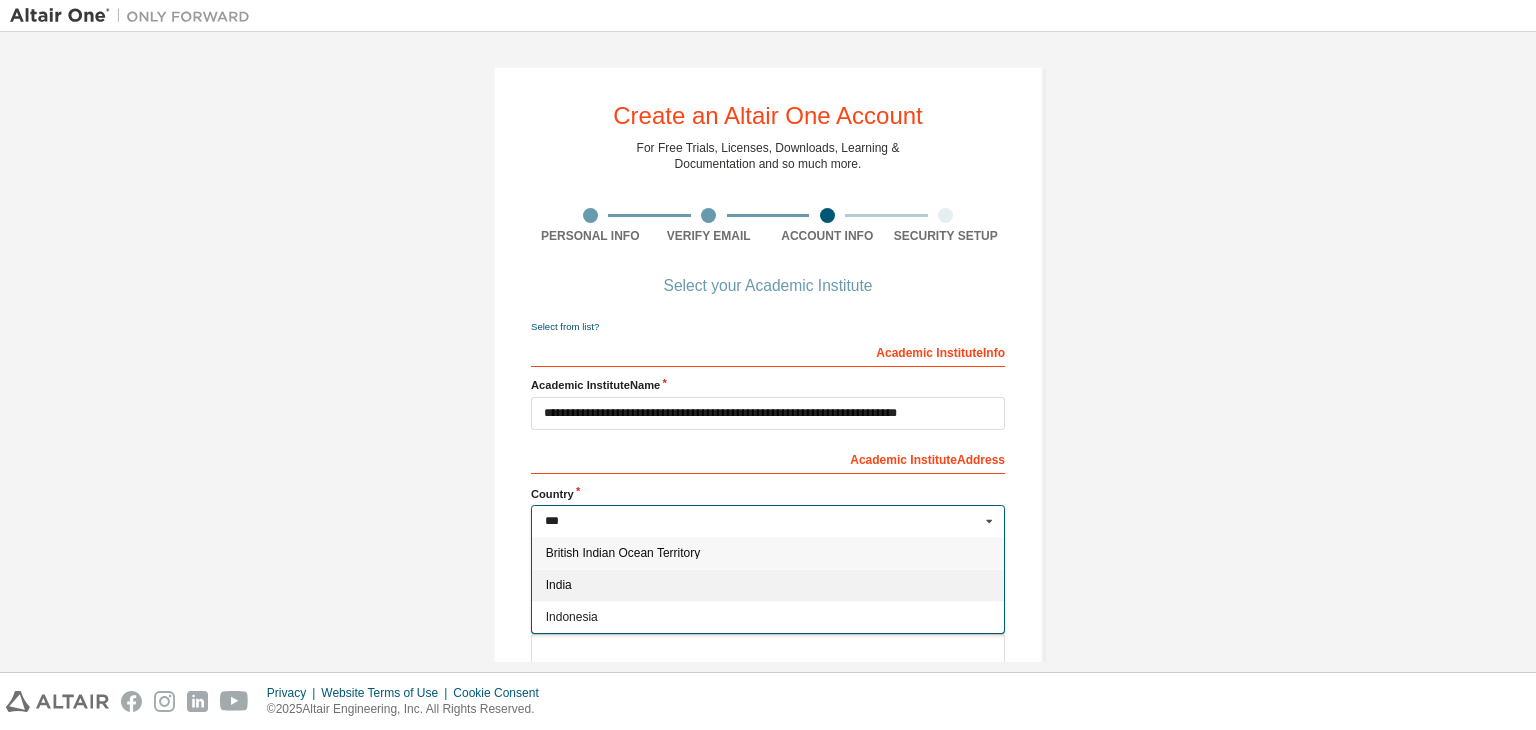 click on "India" at bounding box center [768, 585] 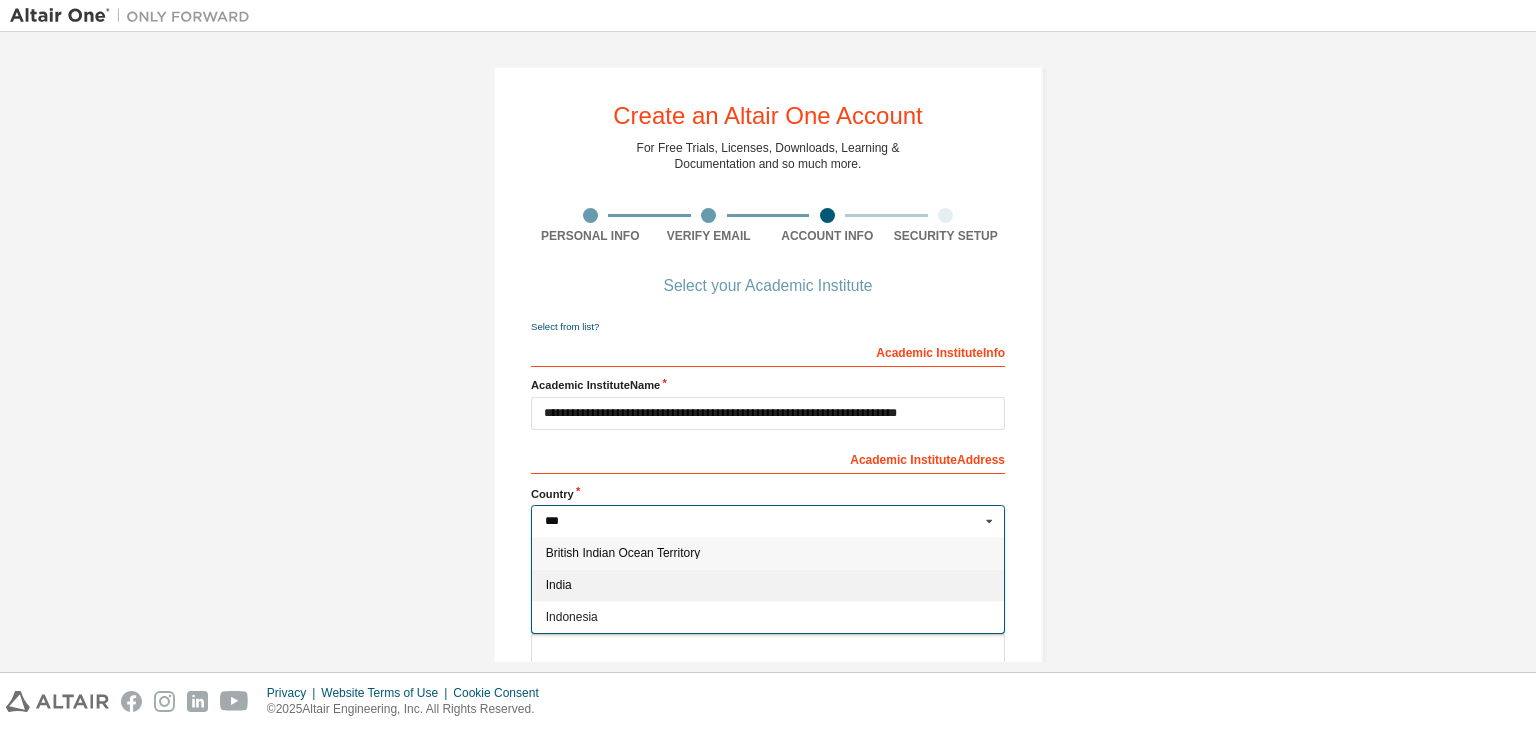 type on "***" 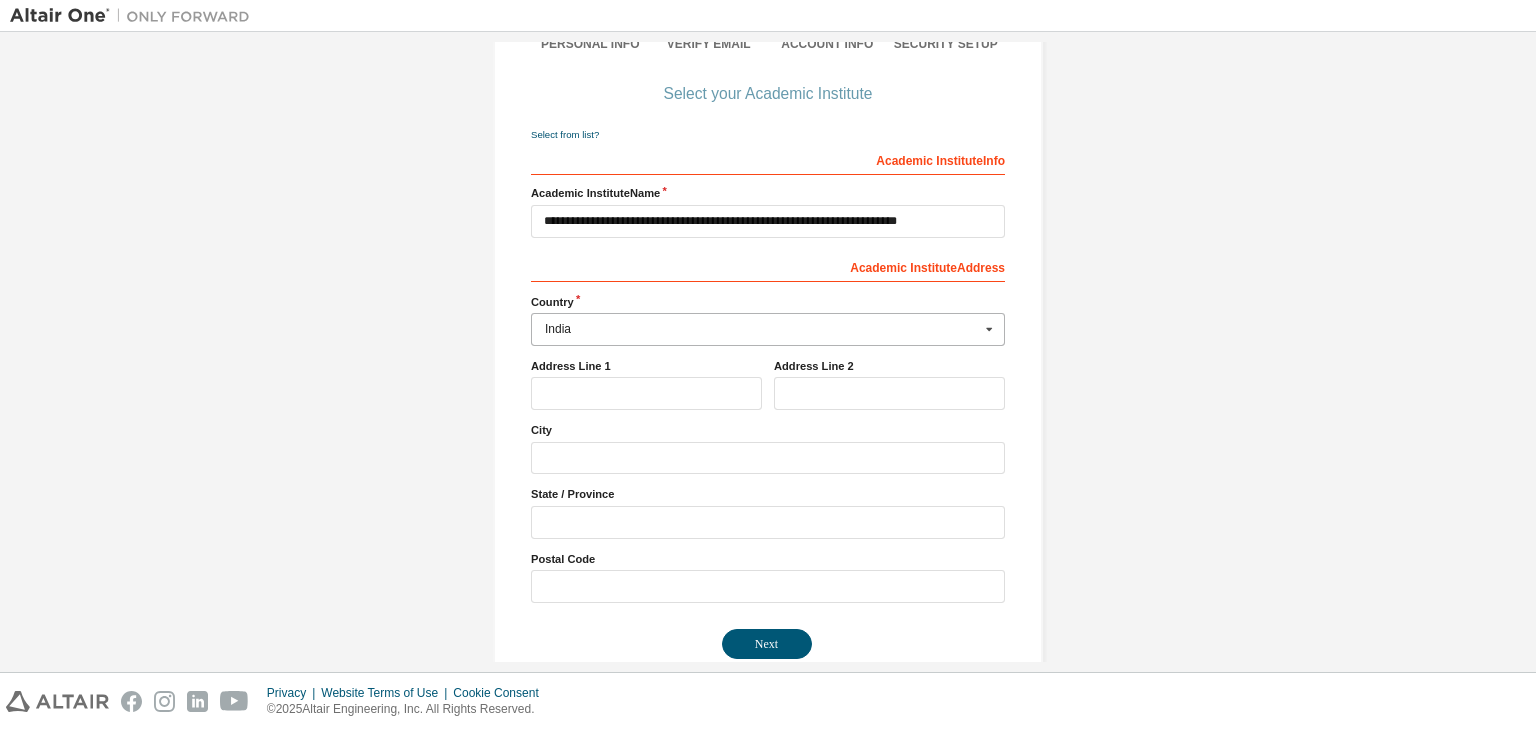 scroll, scrollTop: 215, scrollLeft: 0, axis: vertical 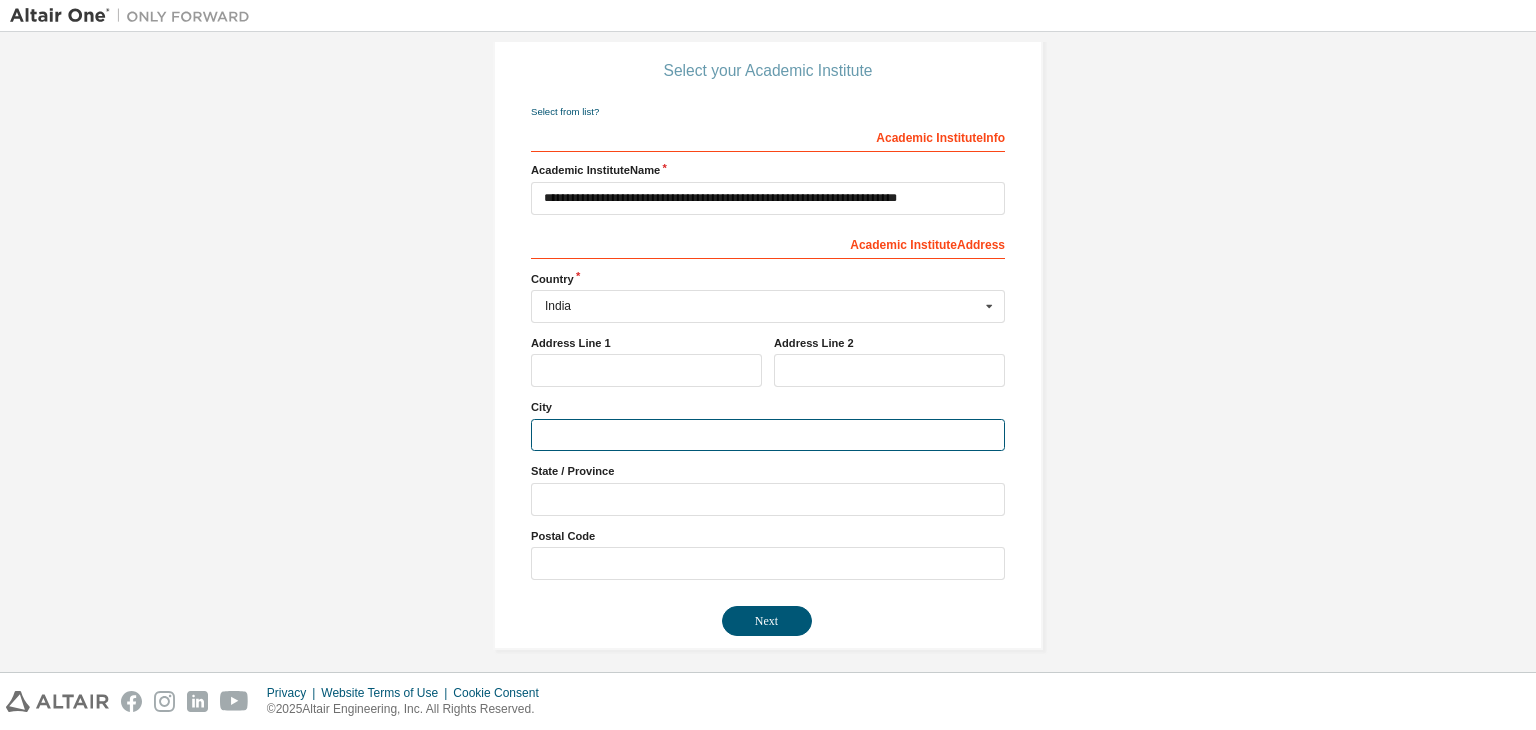 click at bounding box center [768, 435] 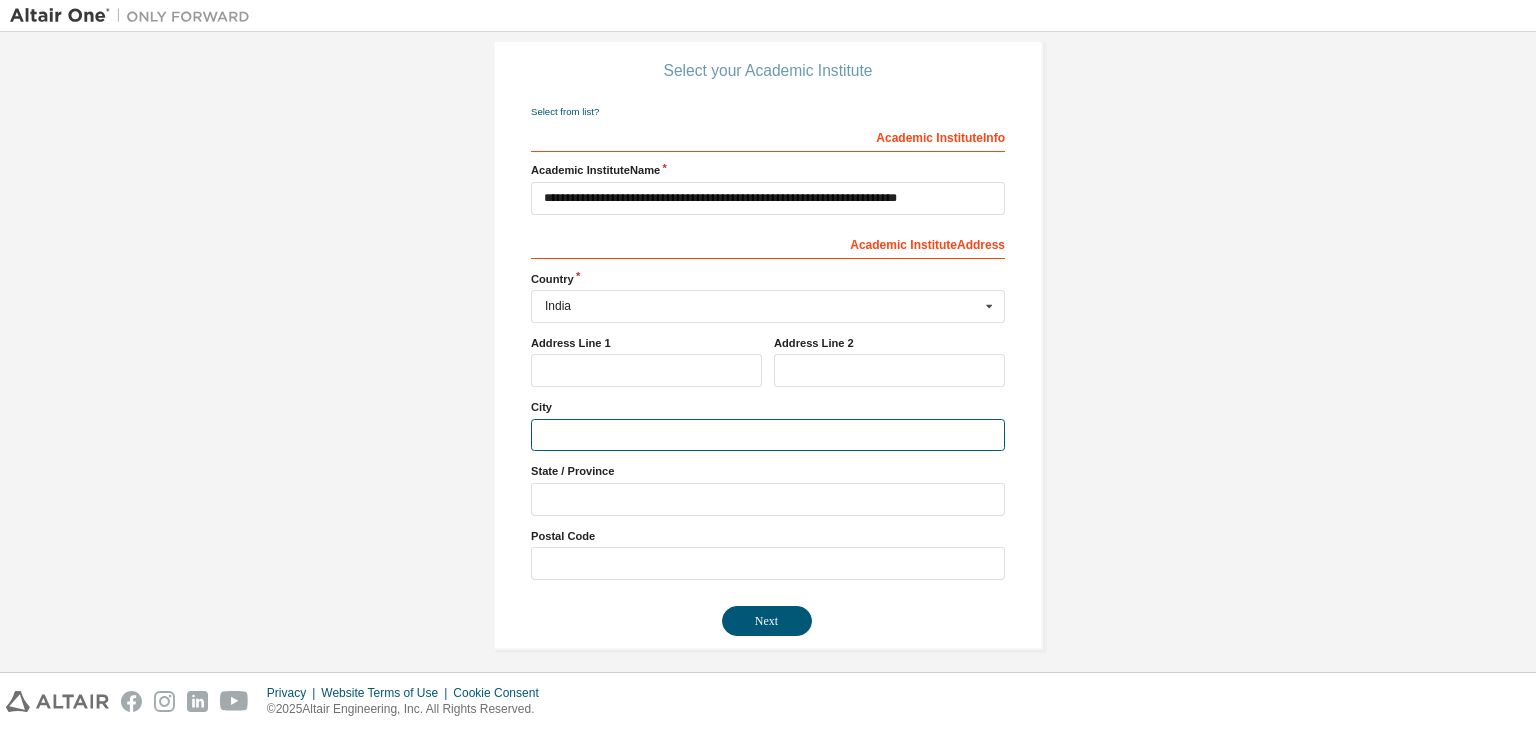 type on "******" 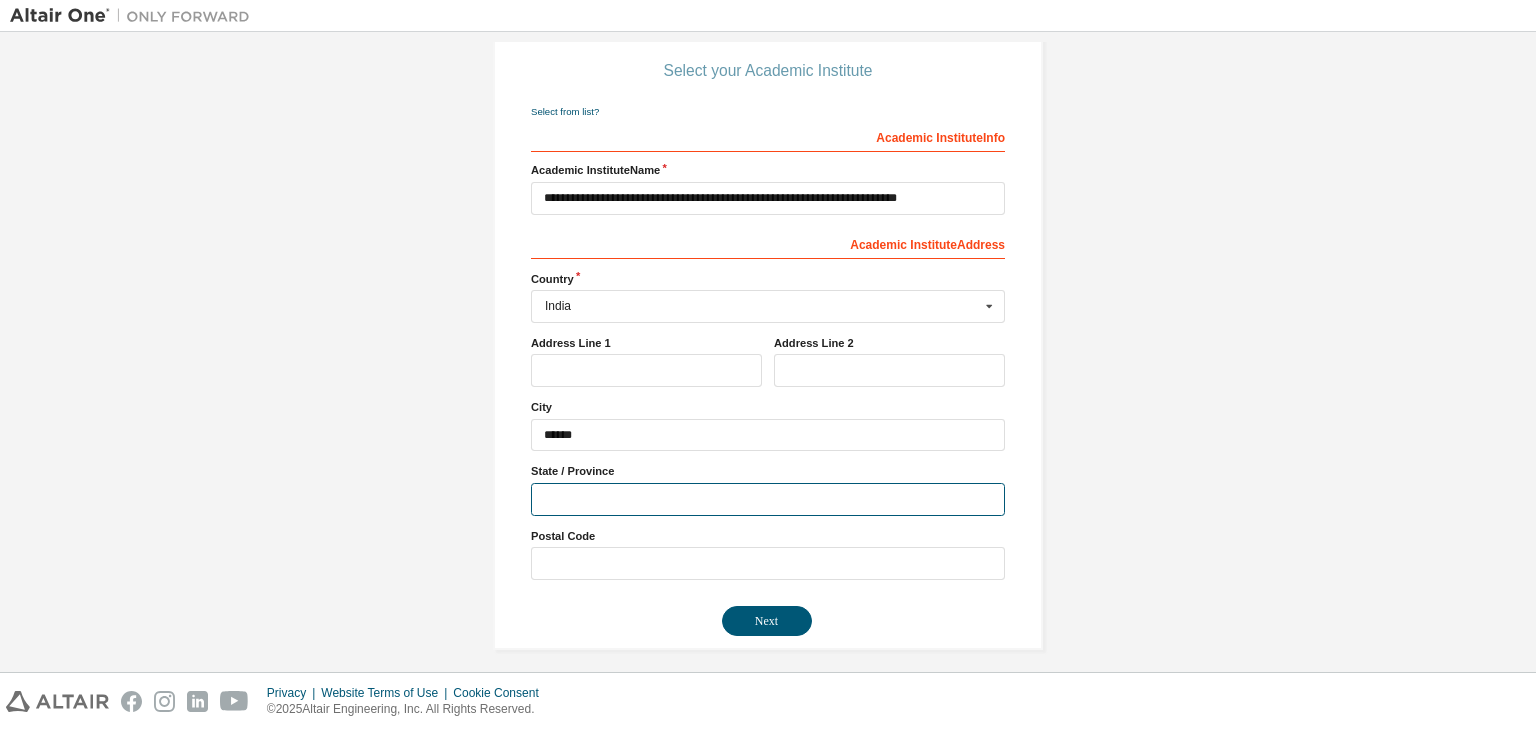 click at bounding box center (768, 499) 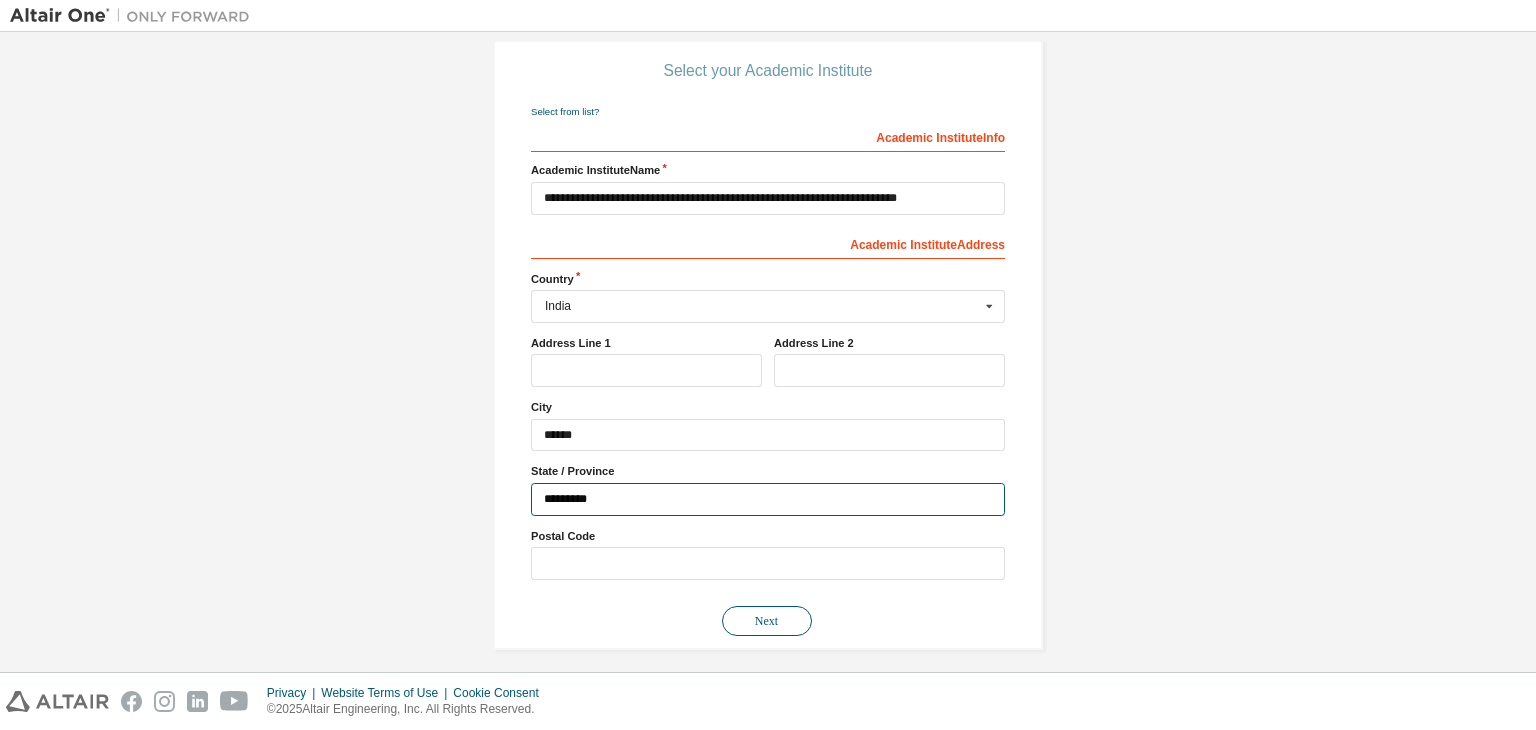 type on "*********" 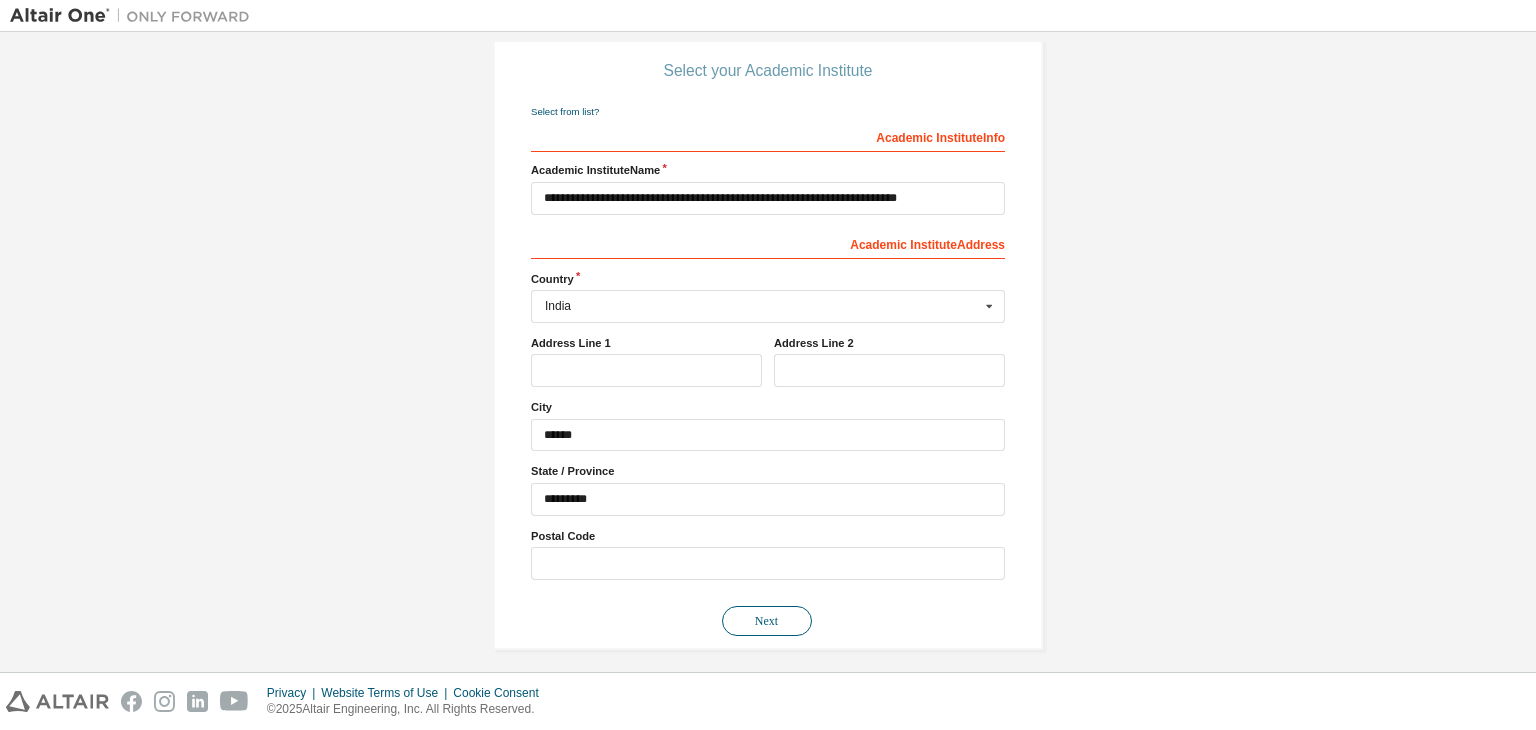 click on "Next" at bounding box center (767, 621) 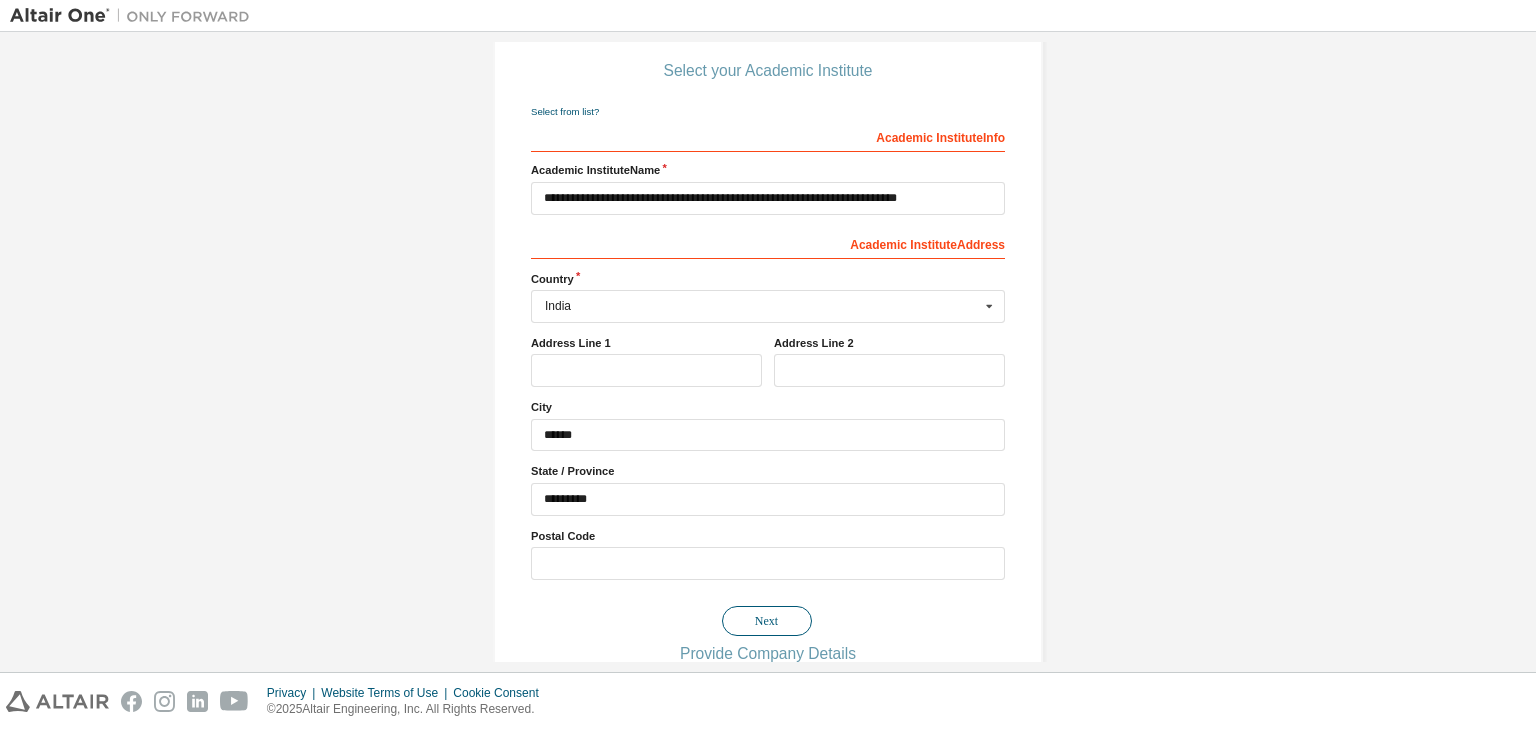 scroll, scrollTop: 222, scrollLeft: 0, axis: vertical 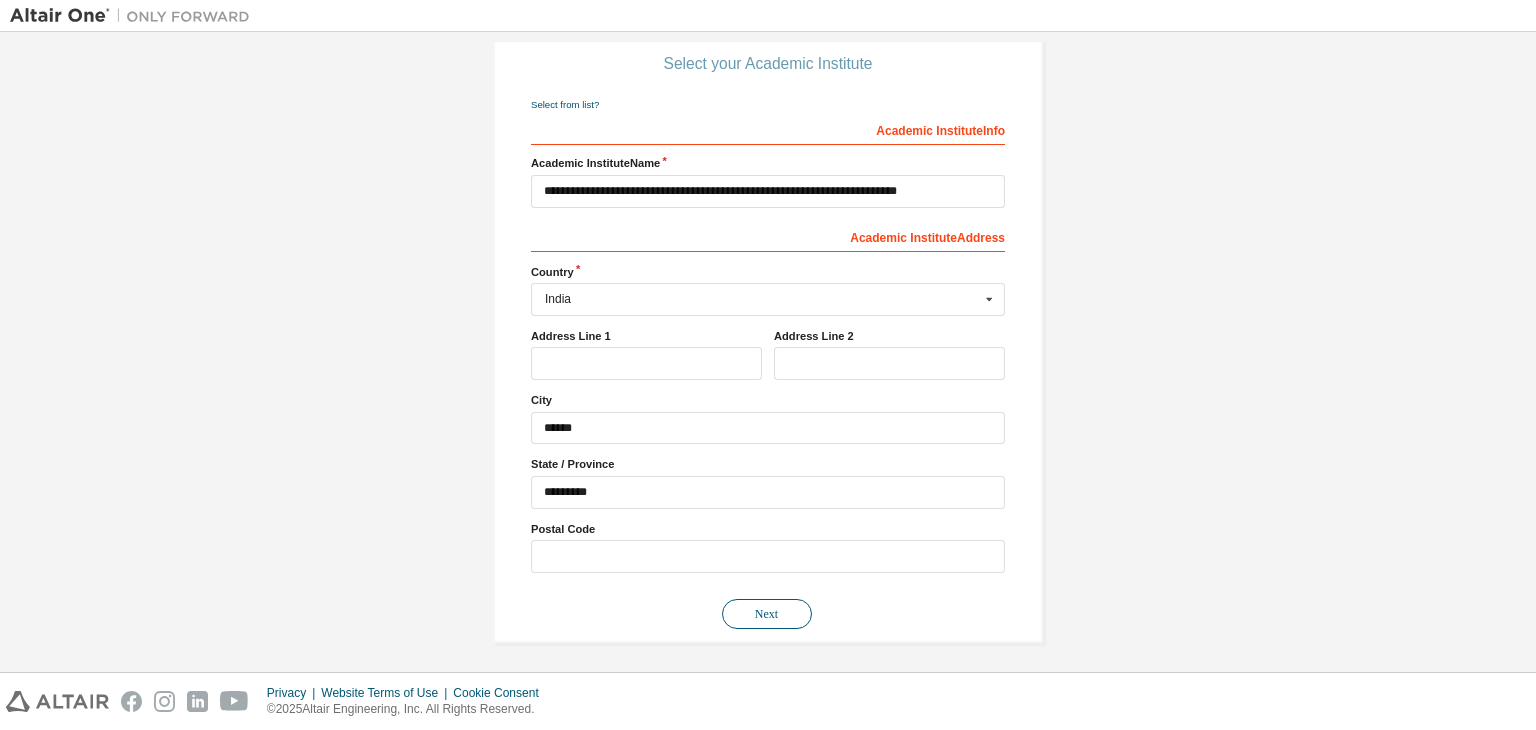 click on "Next" at bounding box center [767, 614] 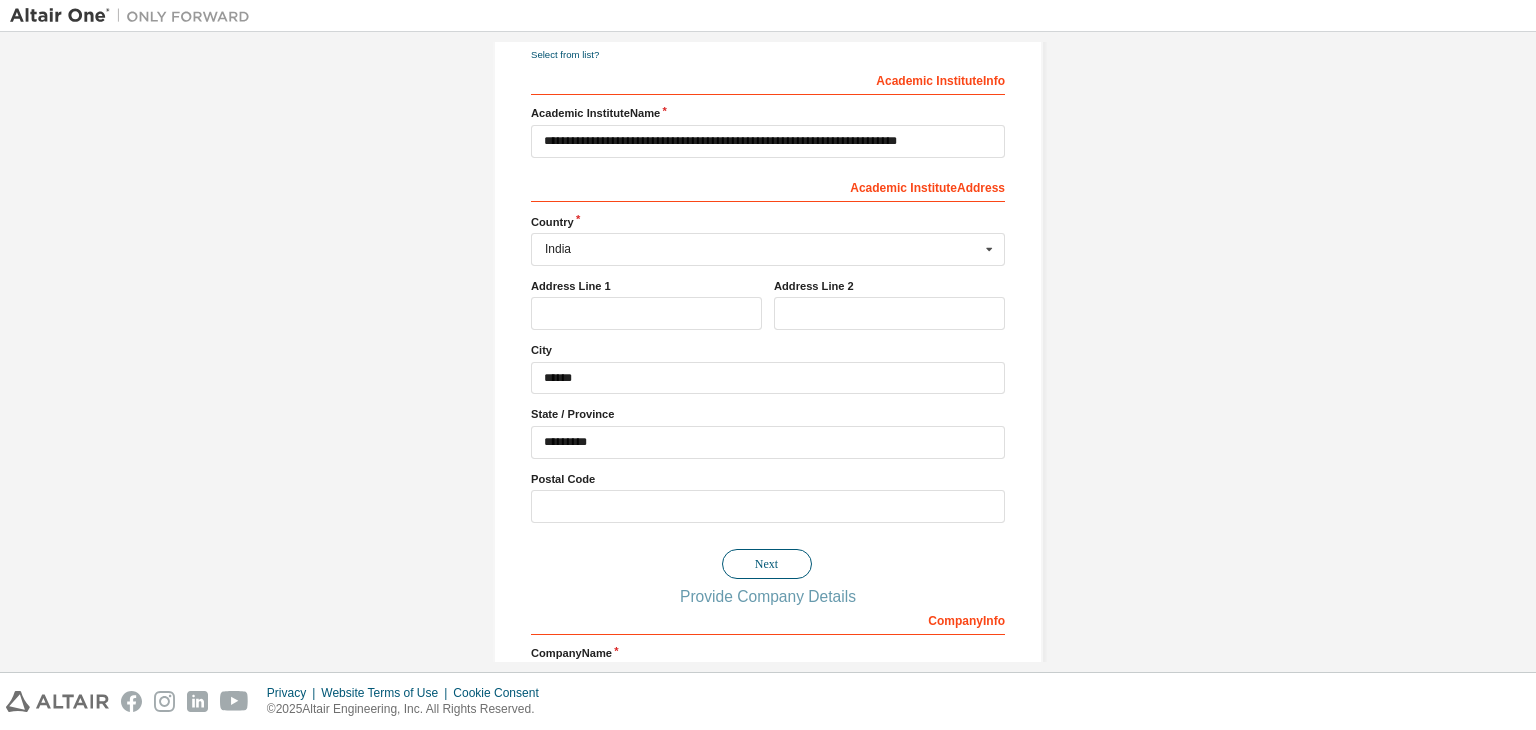 scroll, scrollTop: 222, scrollLeft: 0, axis: vertical 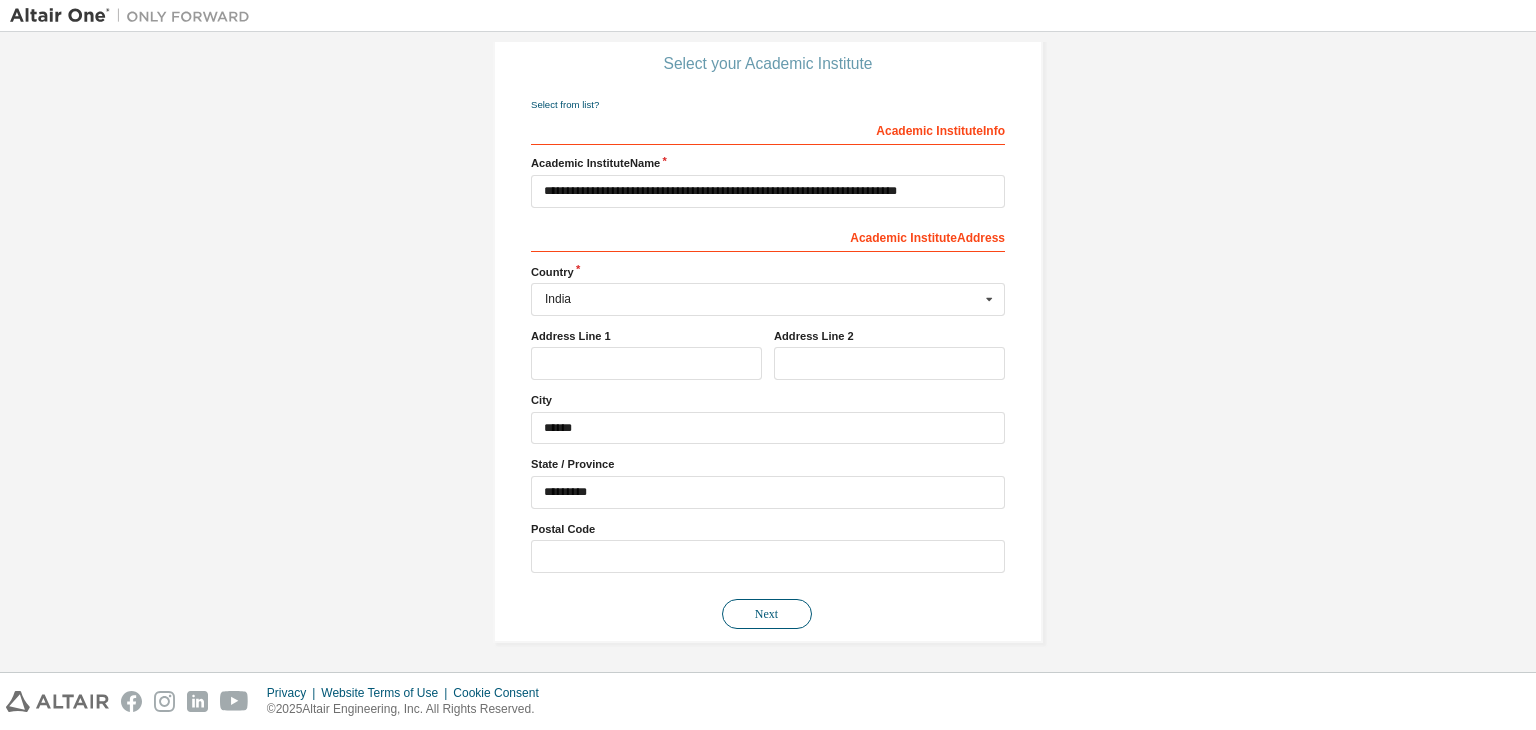 click on "Next" at bounding box center [767, 614] 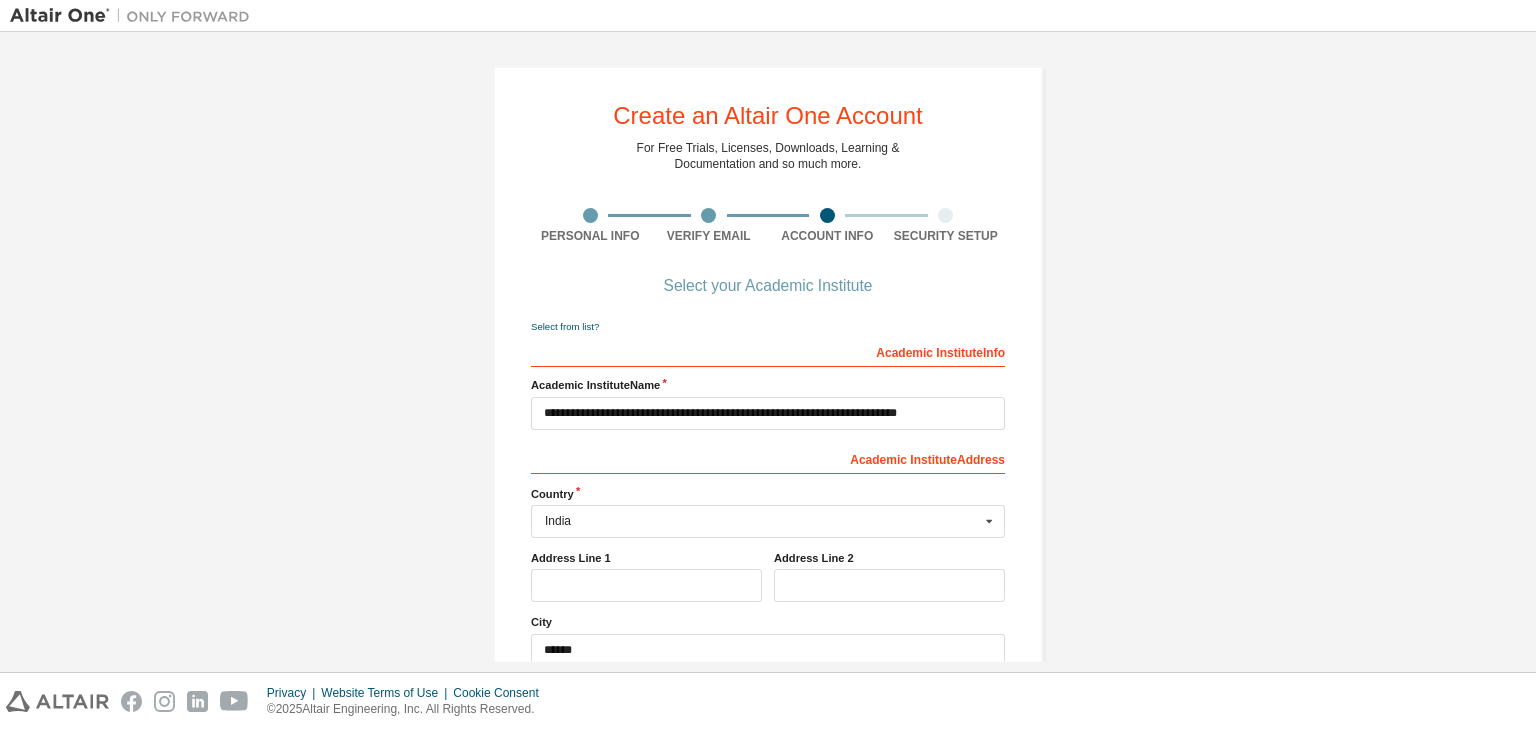 scroll, scrollTop: 222, scrollLeft: 0, axis: vertical 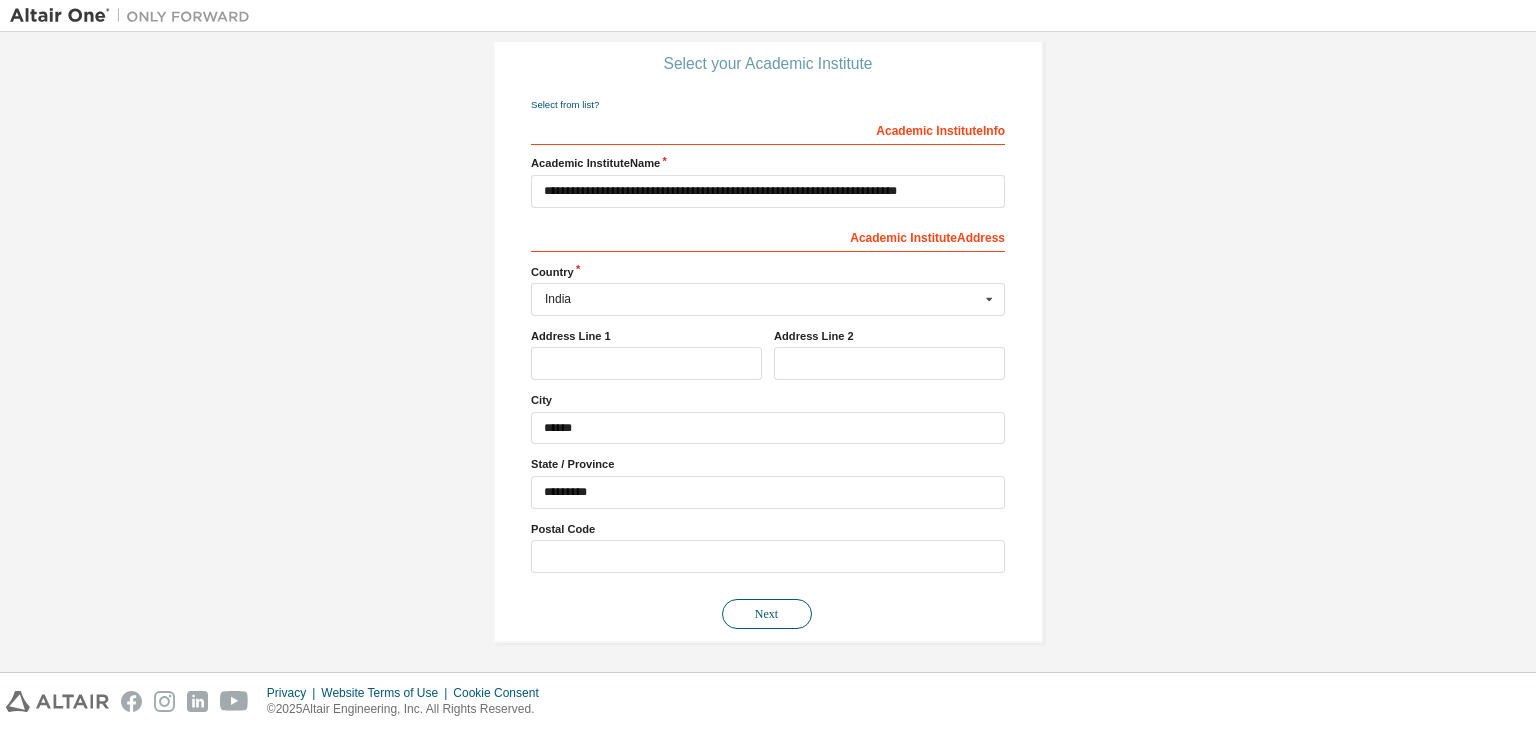 click on "Next" at bounding box center (767, 614) 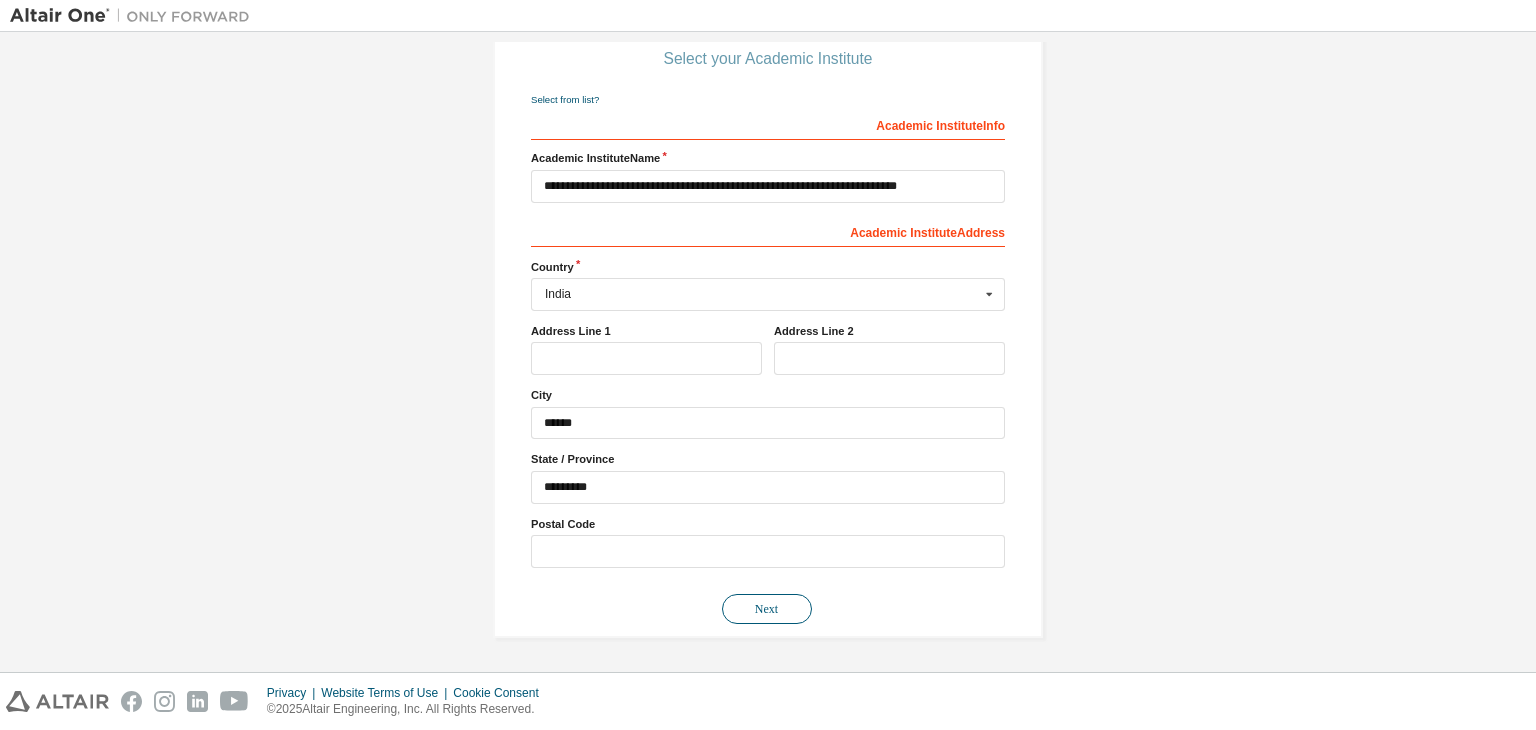 scroll, scrollTop: 222, scrollLeft: 0, axis: vertical 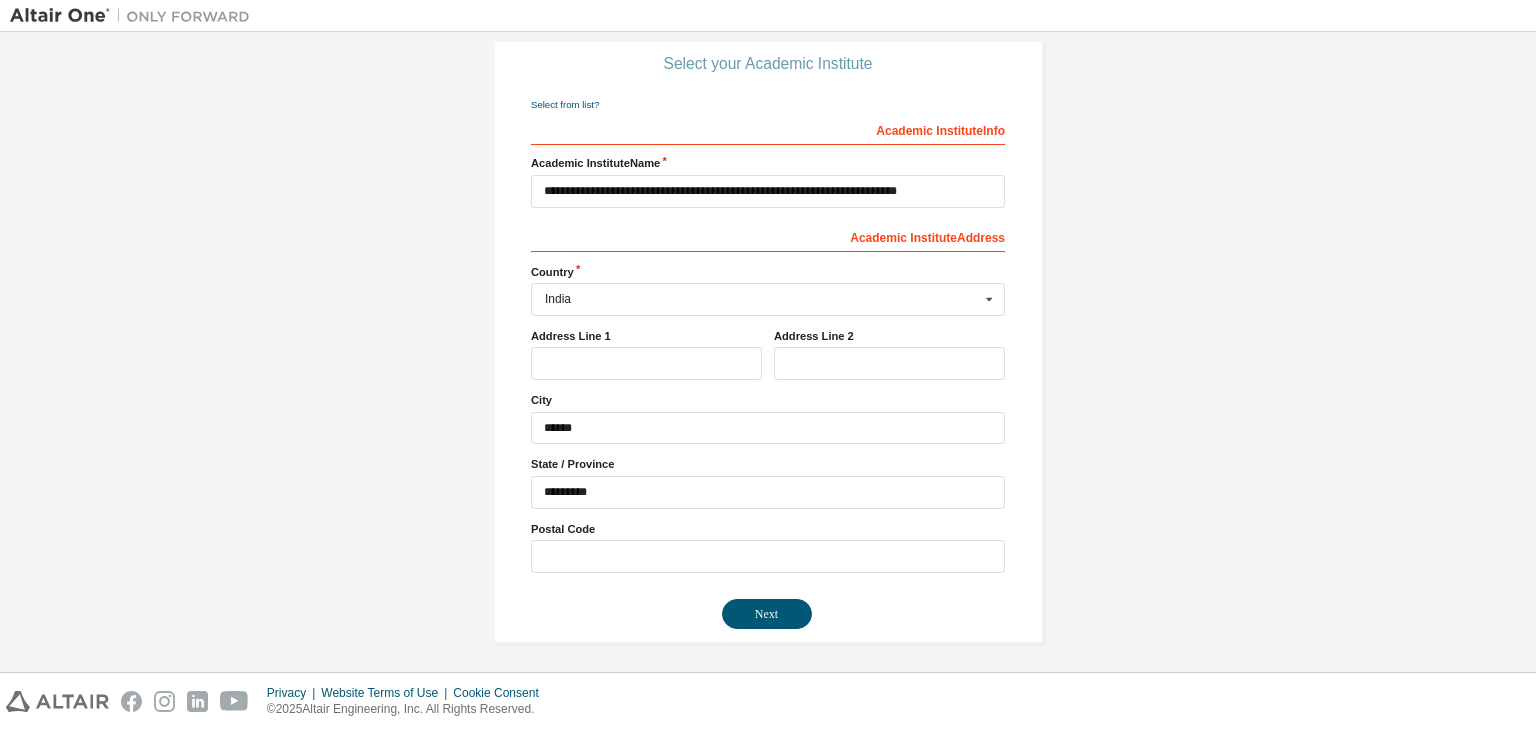click on "Country" at bounding box center [768, 272] 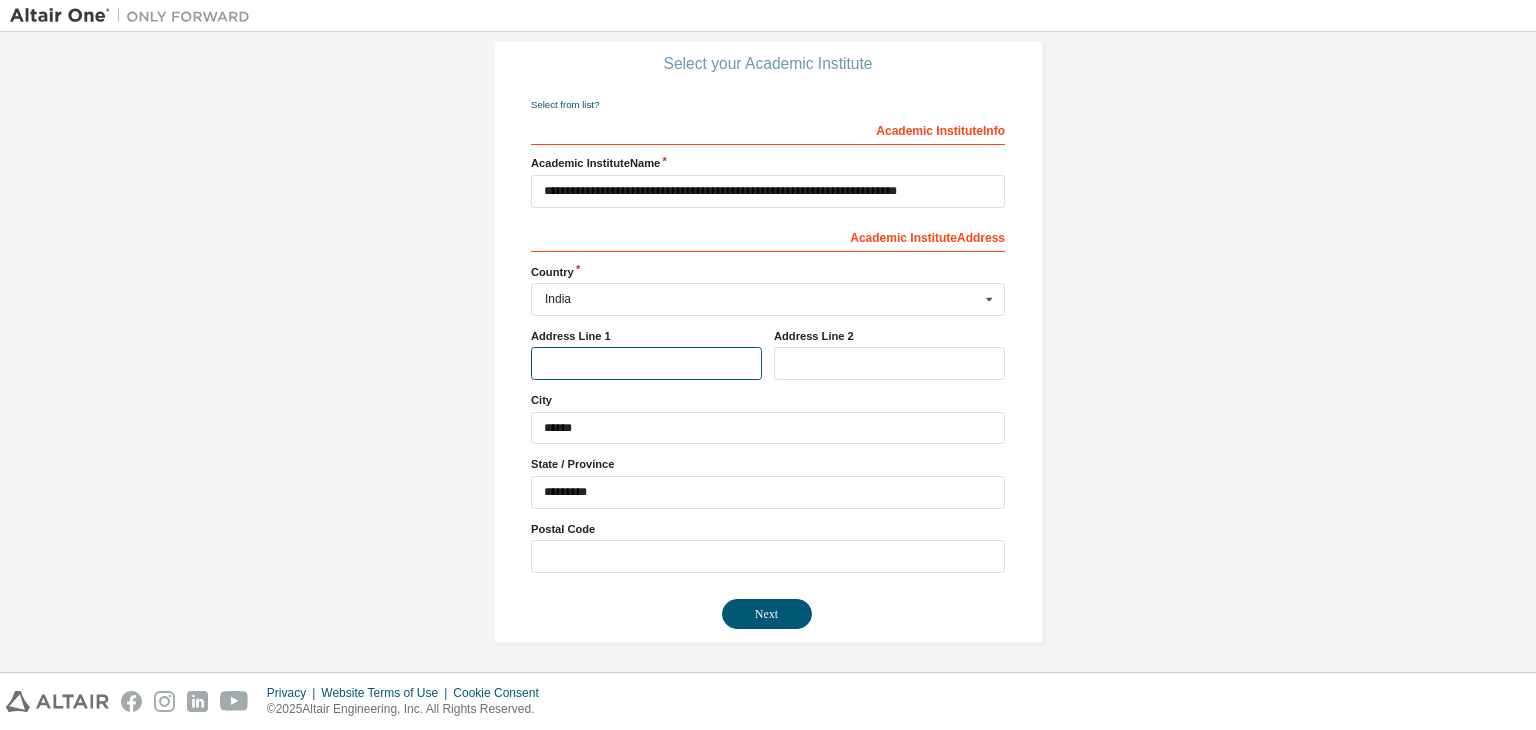 click at bounding box center [646, 363] 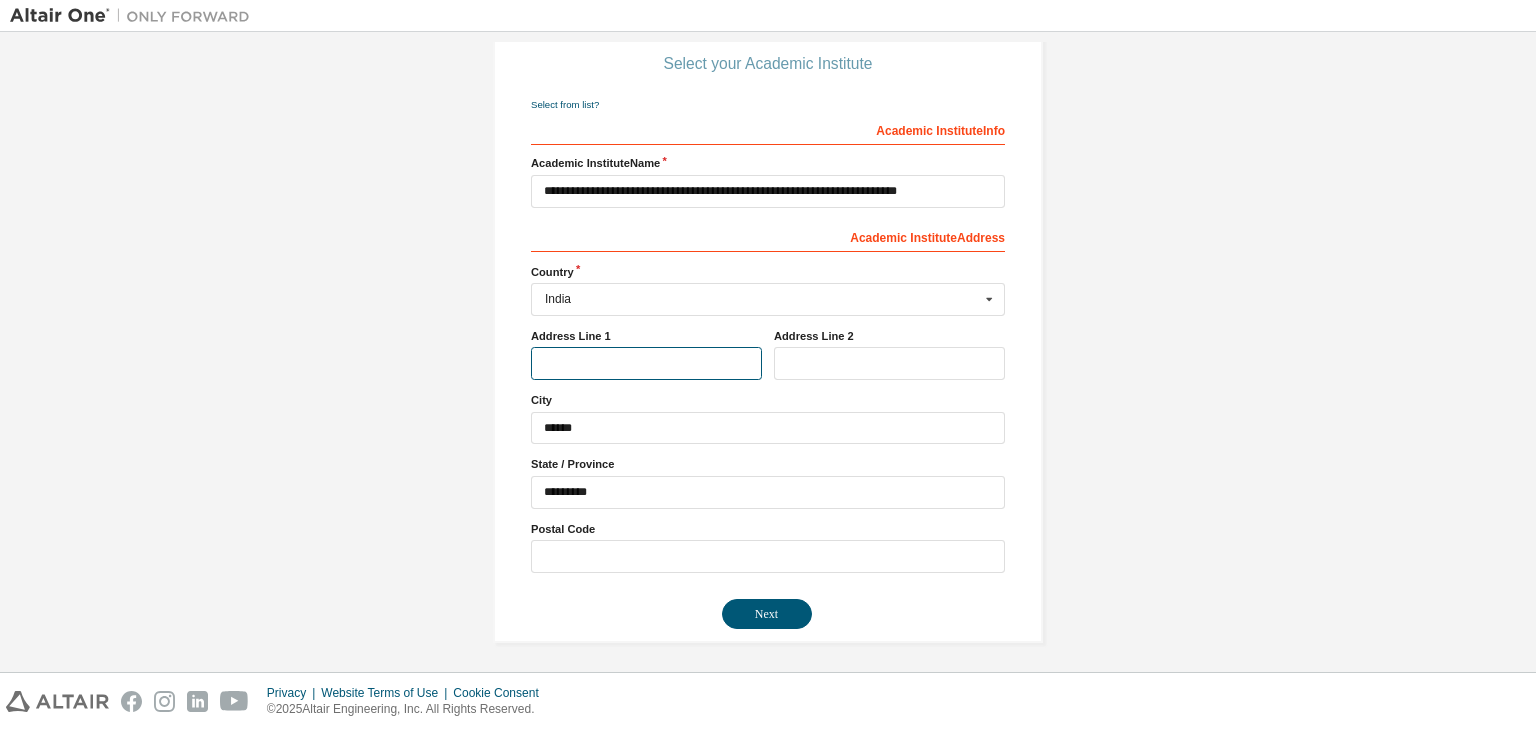 click at bounding box center [646, 363] 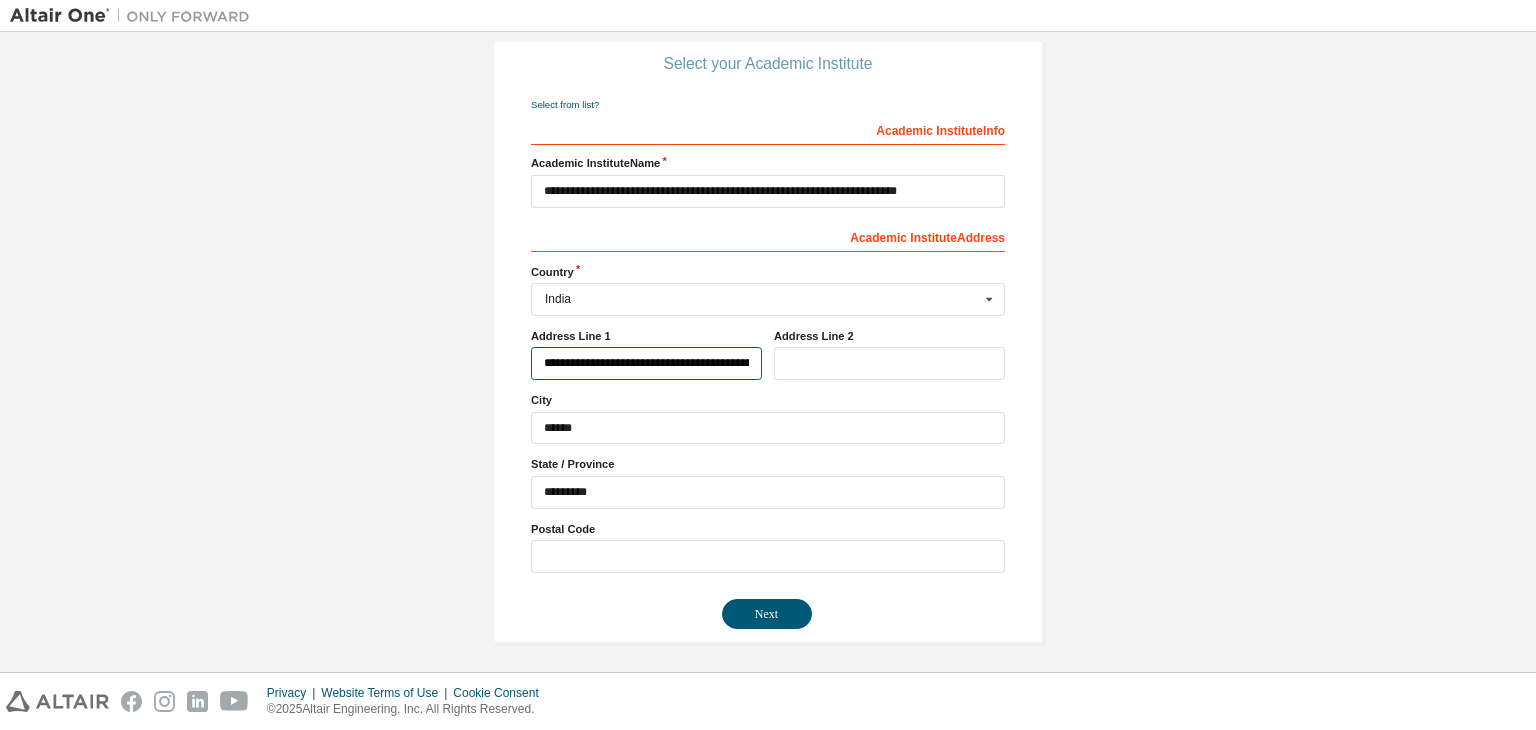 scroll, scrollTop: 0, scrollLeft: 156, axis: horizontal 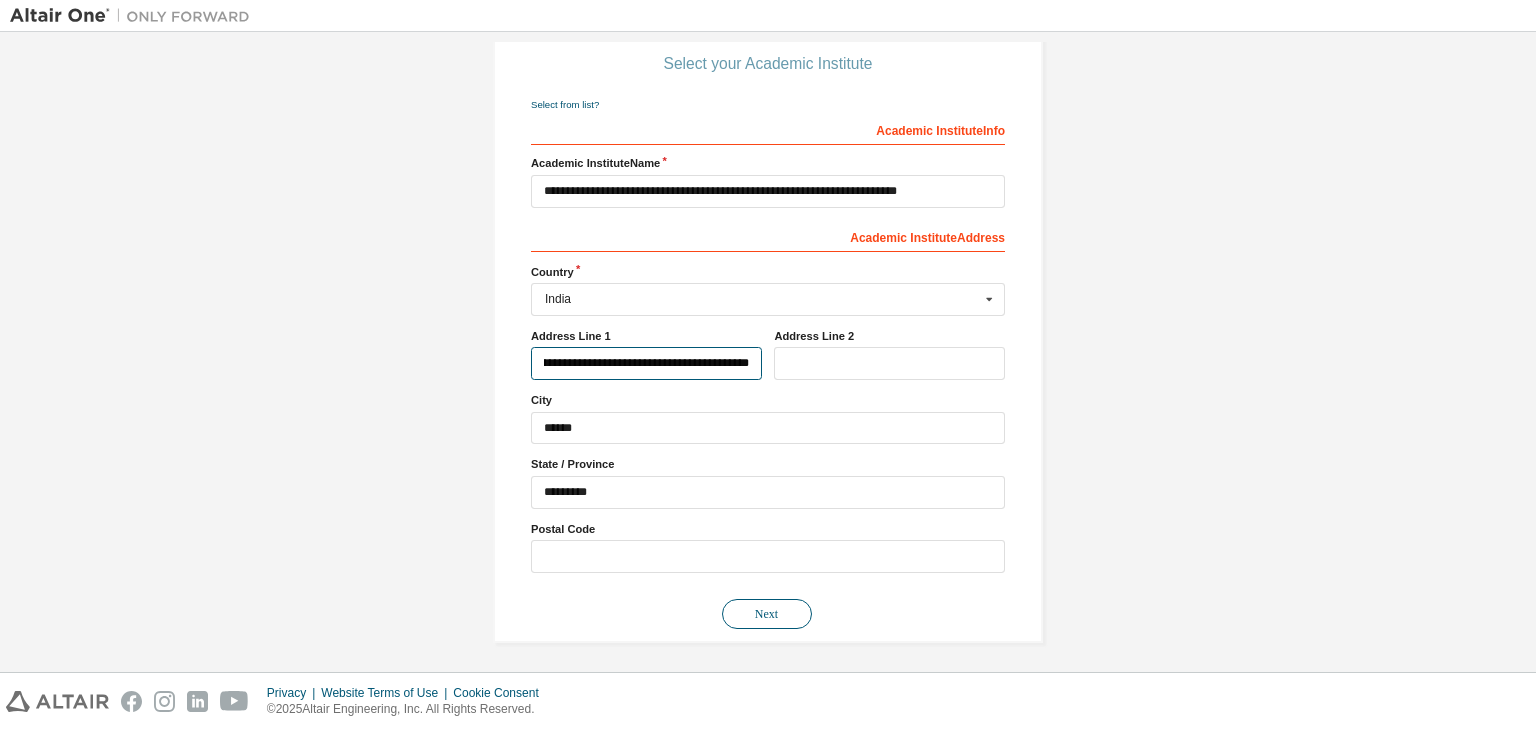 type on "**********" 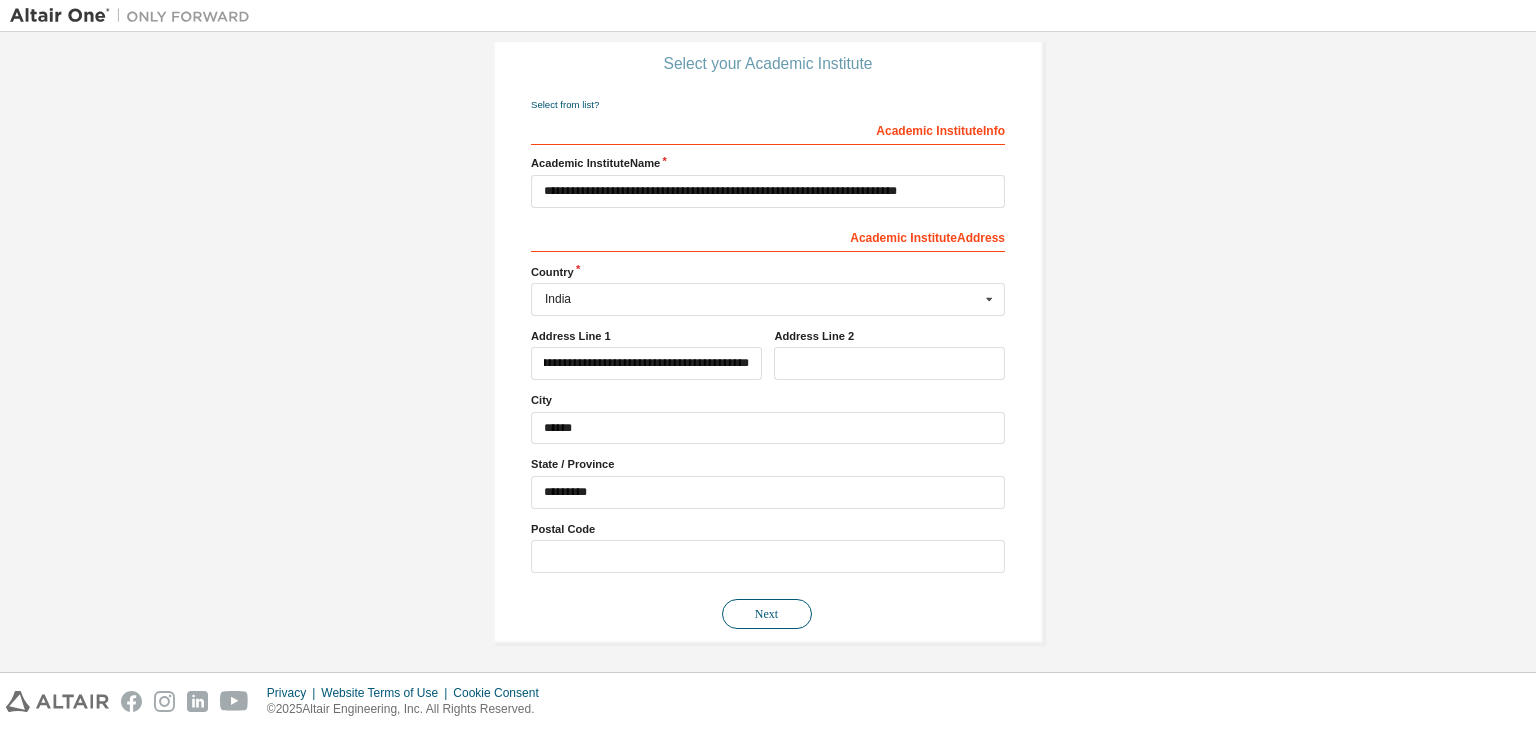 scroll, scrollTop: 0, scrollLeft: 0, axis: both 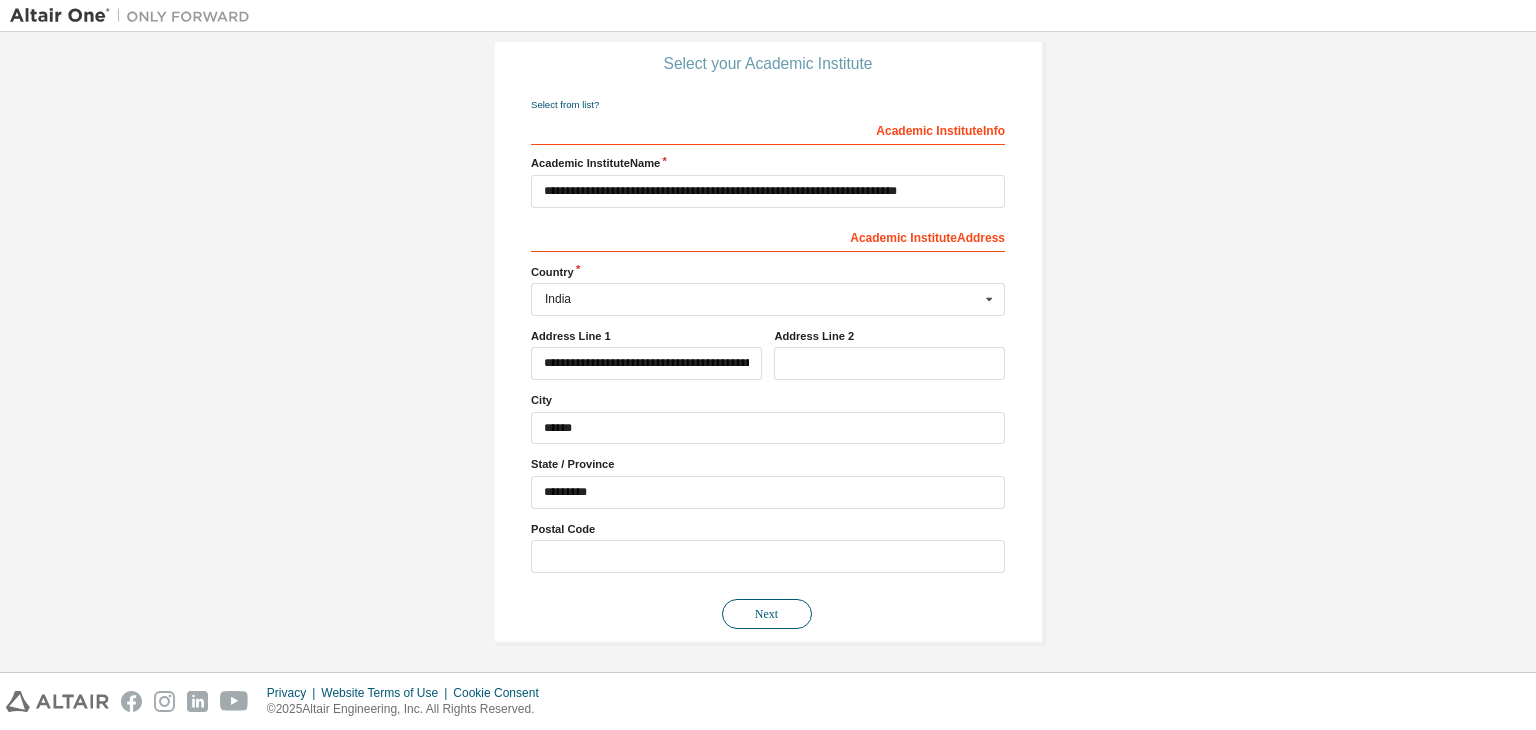 click on "Next" at bounding box center [767, 614] 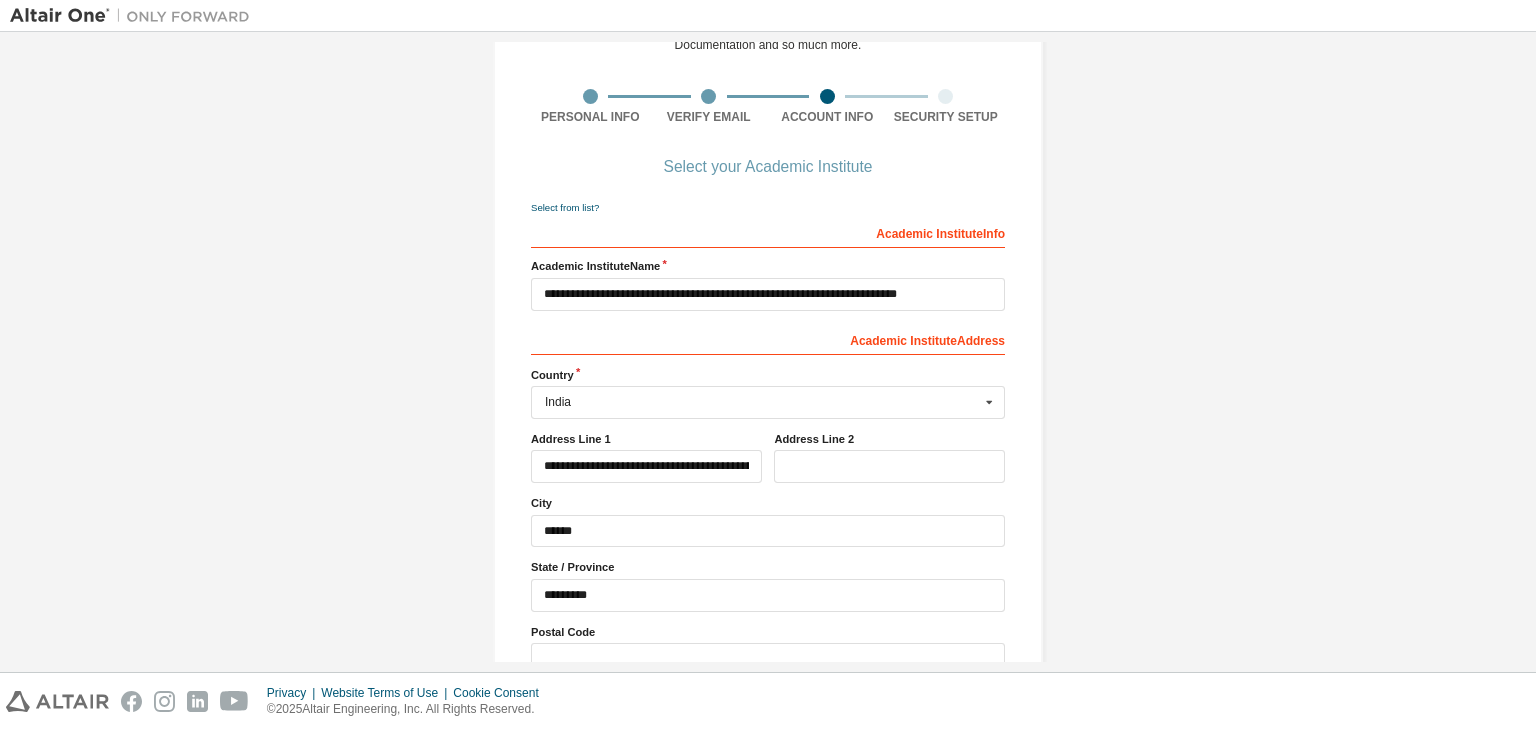 scroll, scrollTop: 198, scrollLeft: 0, axis: vertical 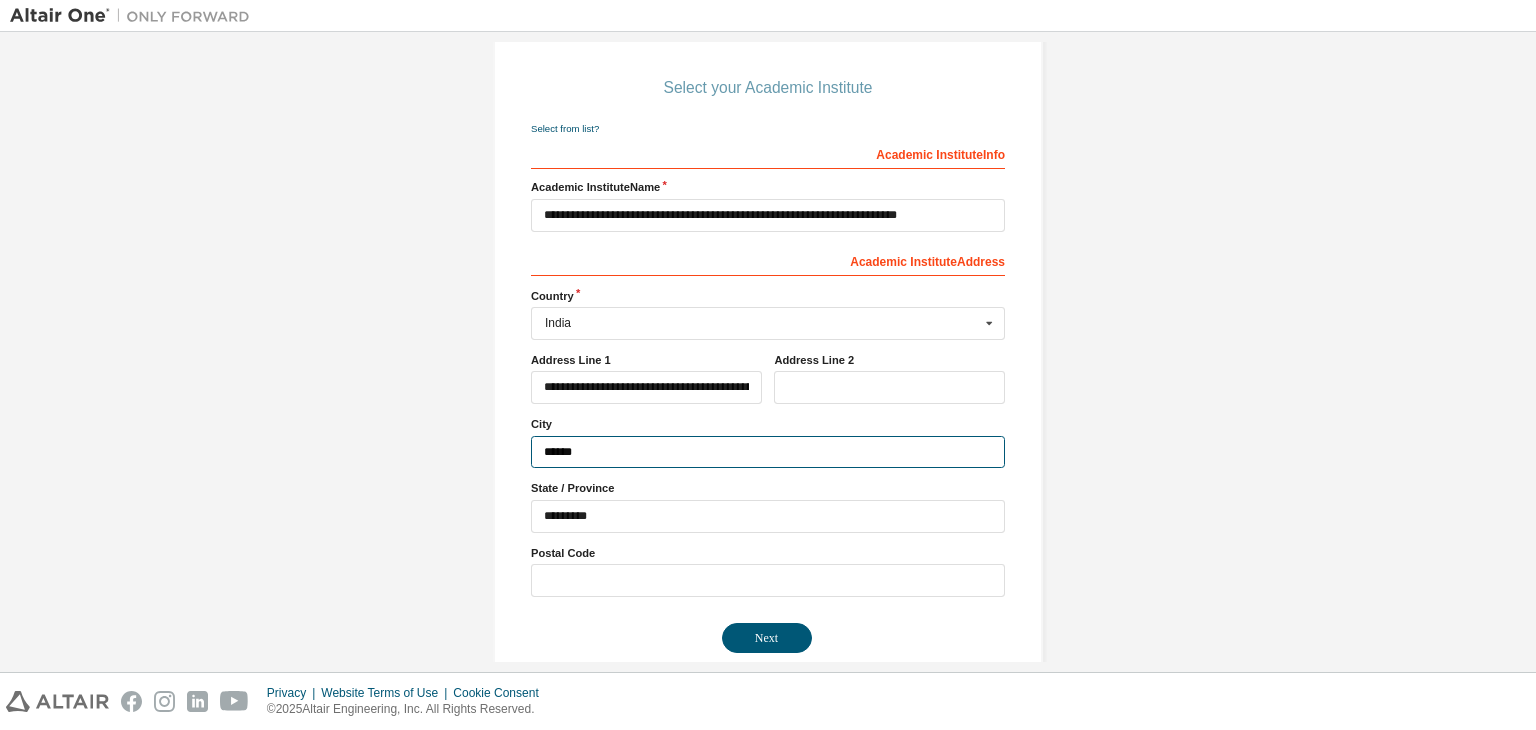click on "******" at bounding box center (768, 452) 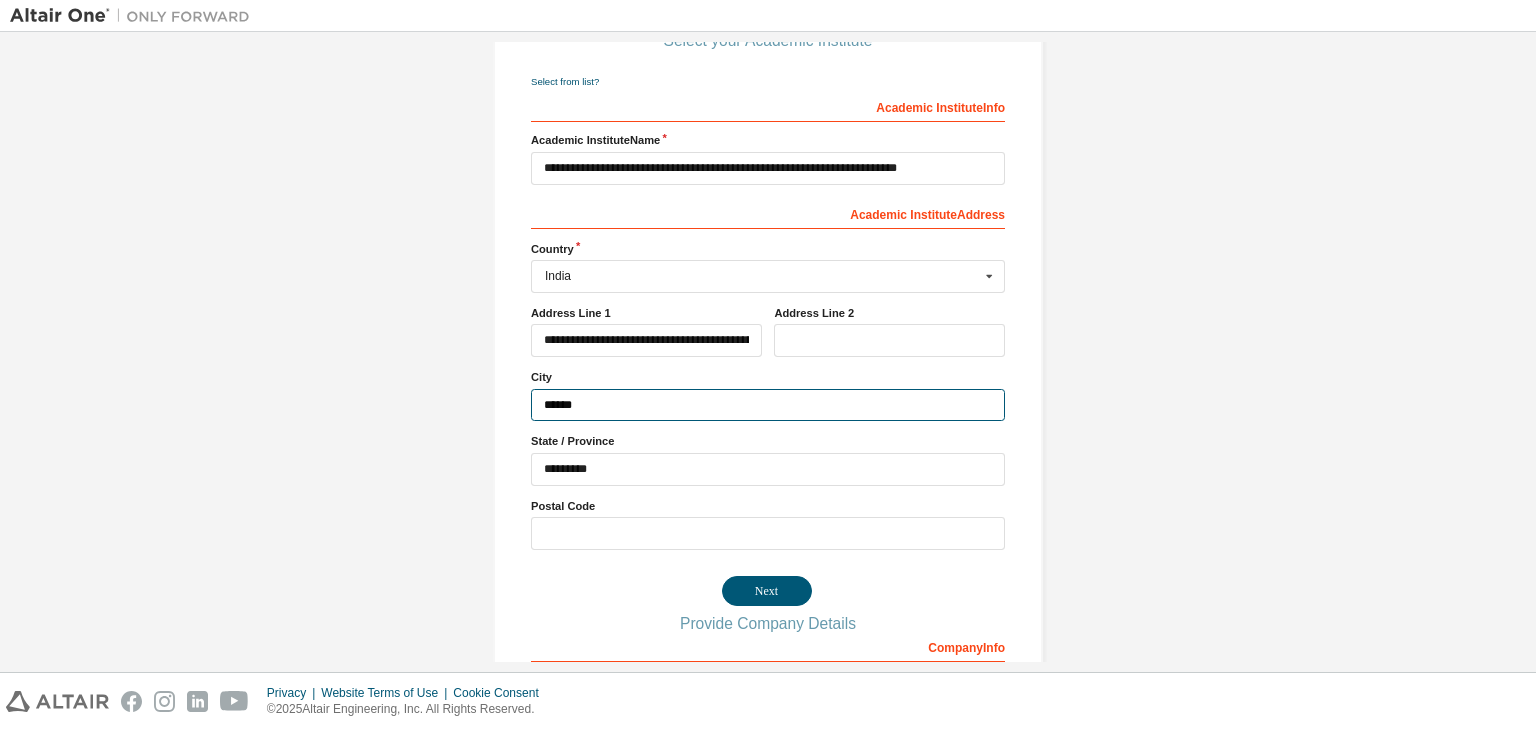 scroll, scrollTop: 222, scrollLeft: 0, axis: vertical 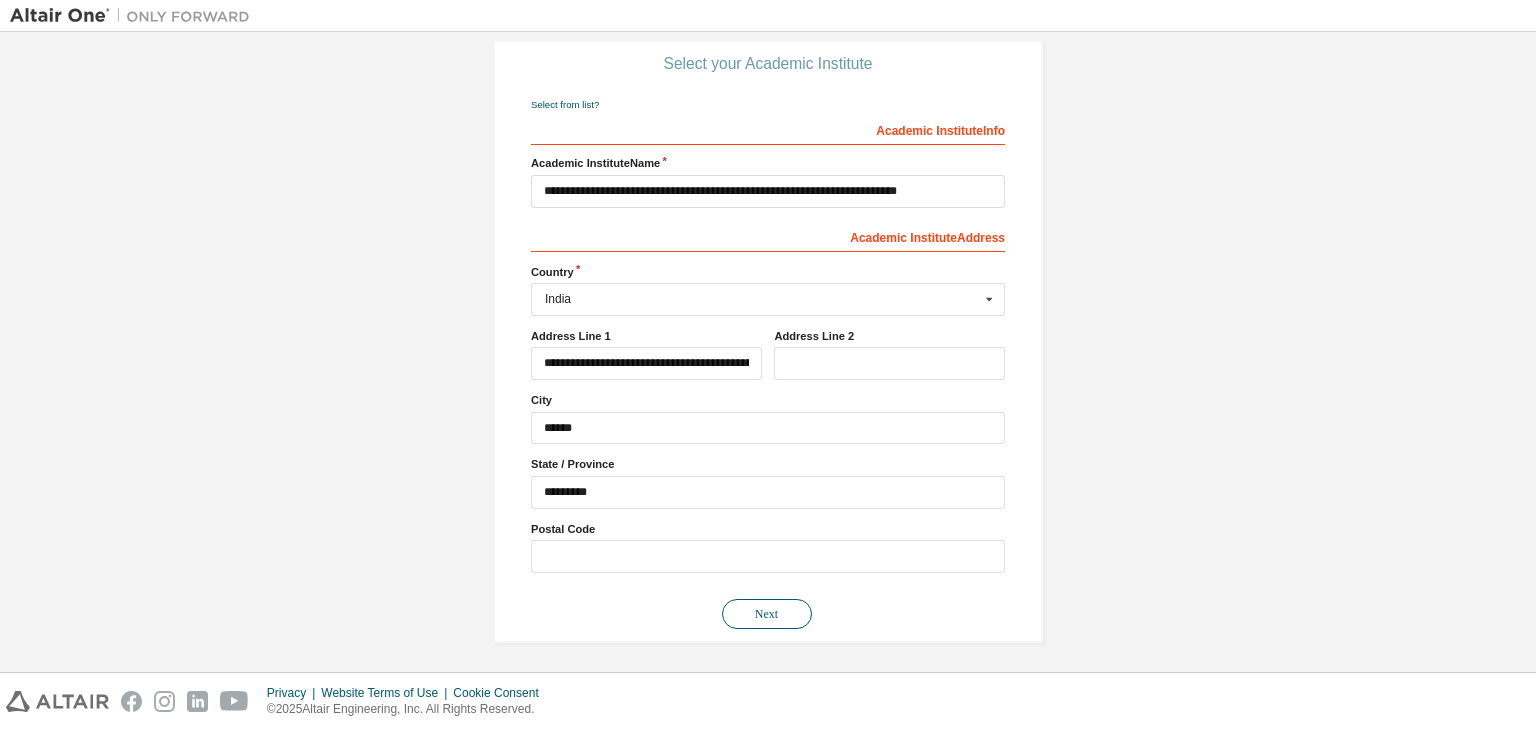 click on "Next" at bounding box center [767, 614] 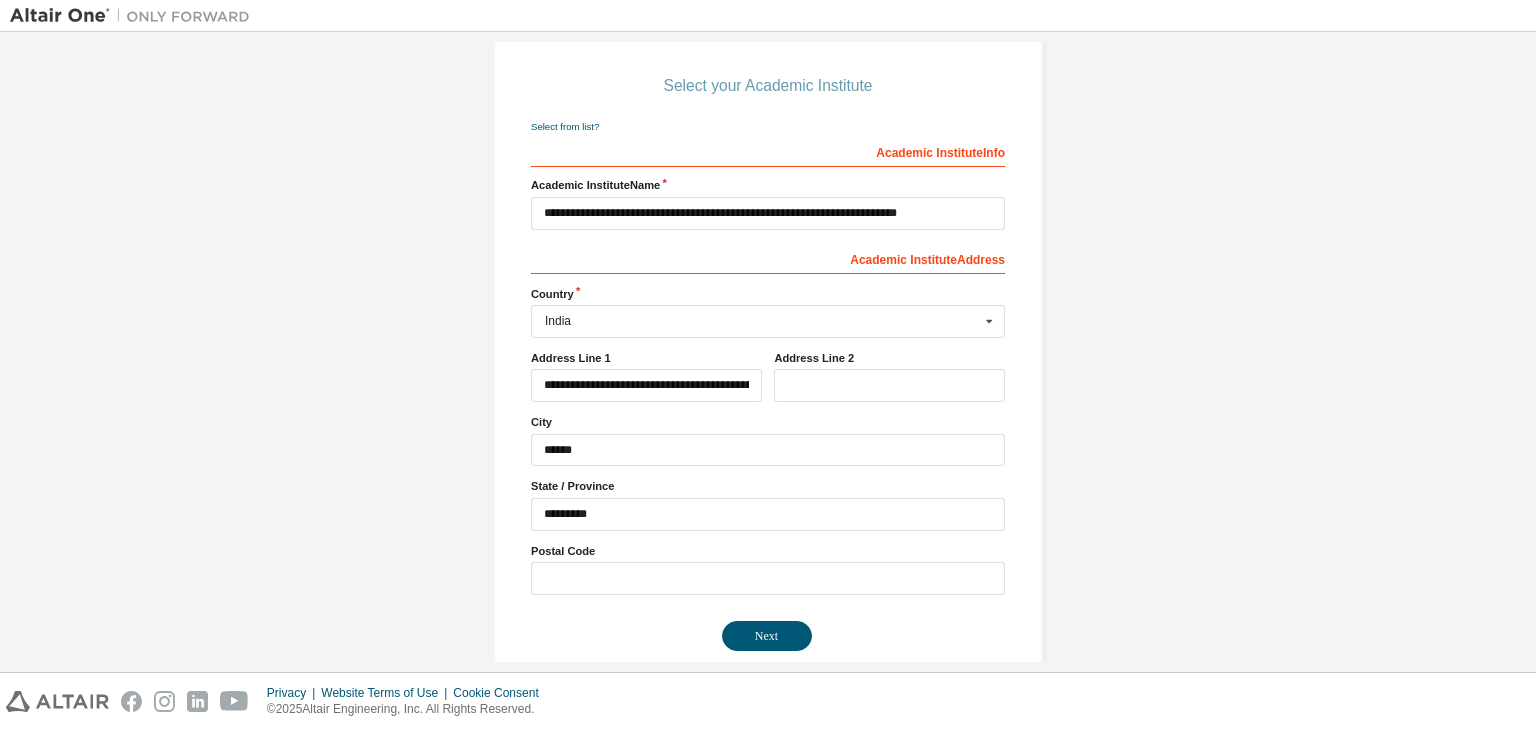 scroll, scrollTop: 222, scrollLeft: 0, axis: vertical 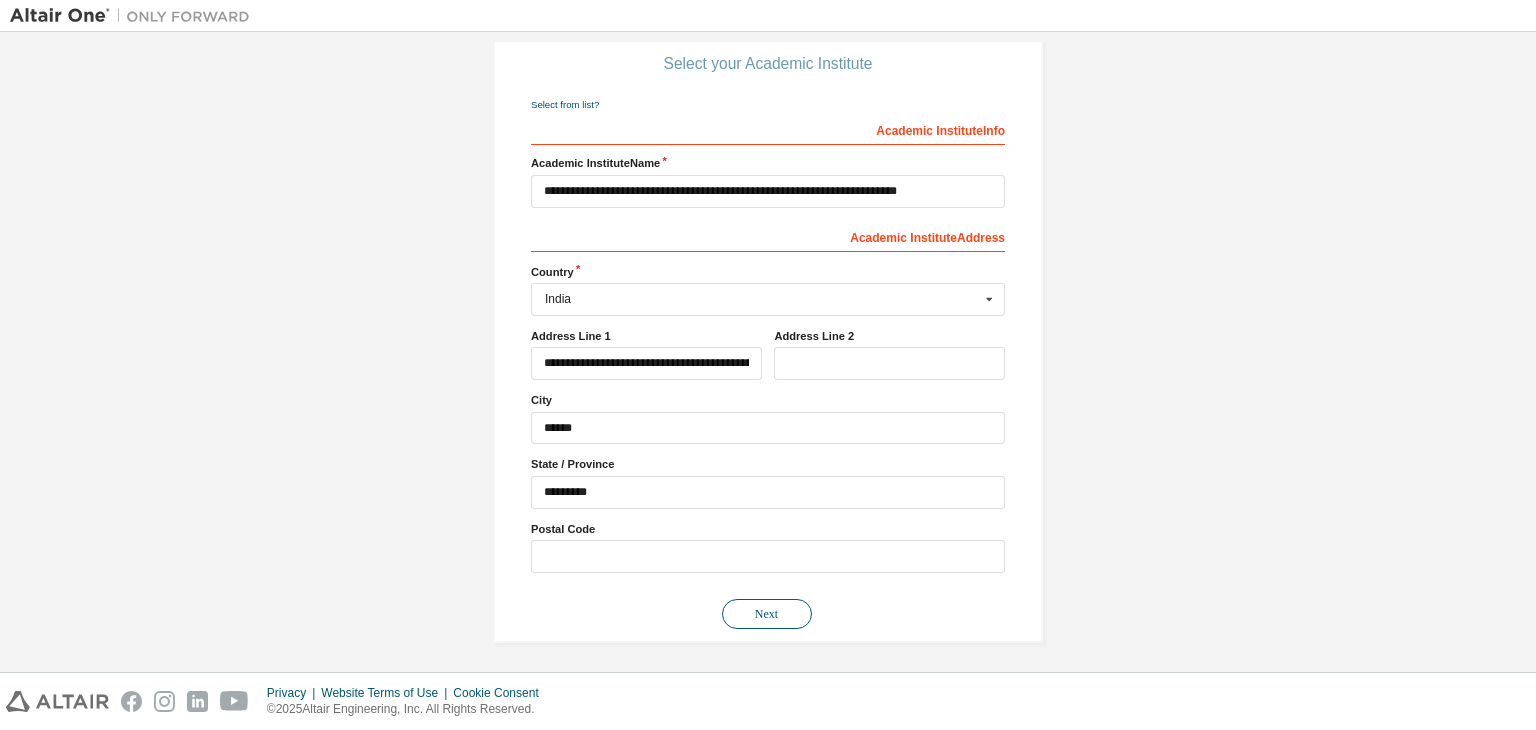 click on "Next" at bounding box center [767, 614] 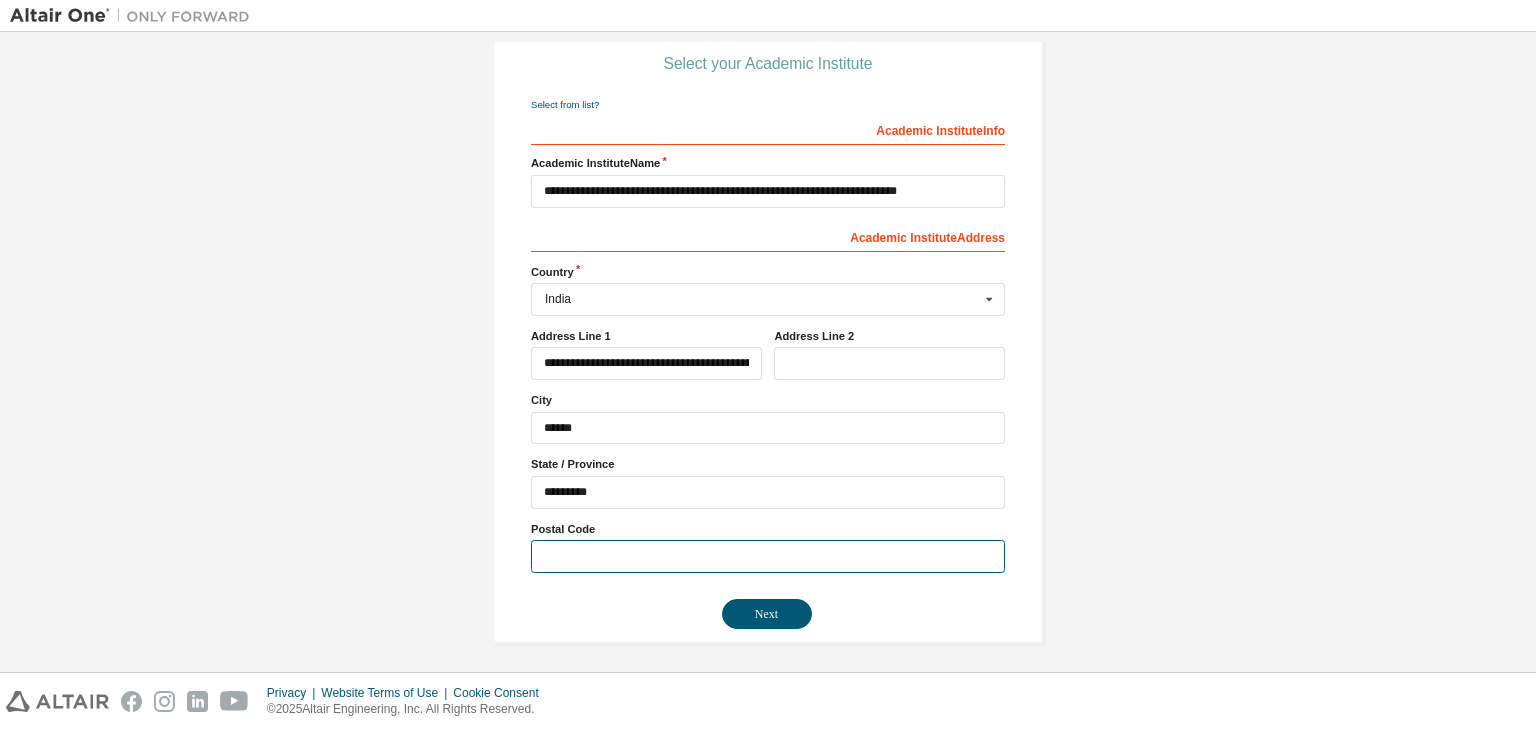 click at bounding box center (768, 556) 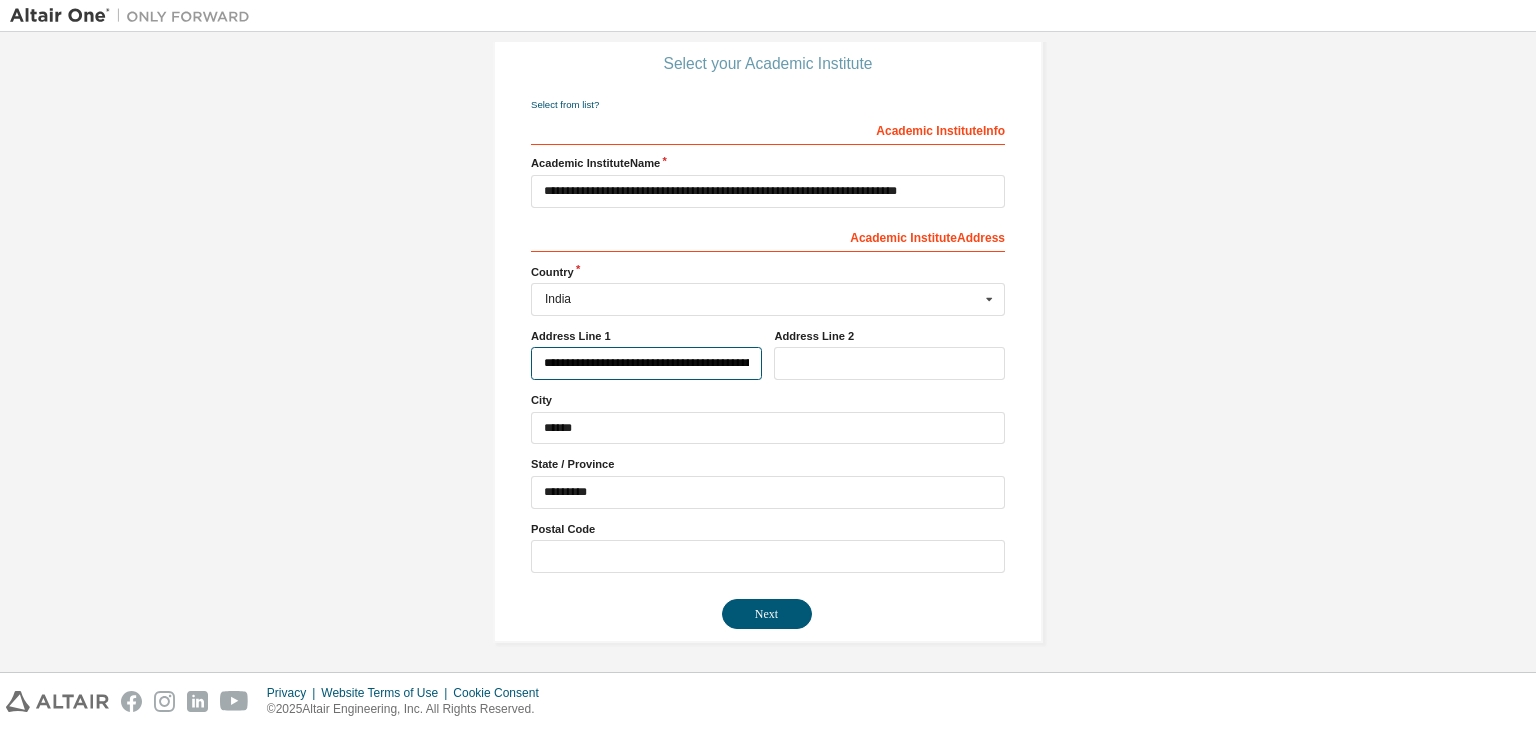 click on "**********" at bounding box center [646, 363] 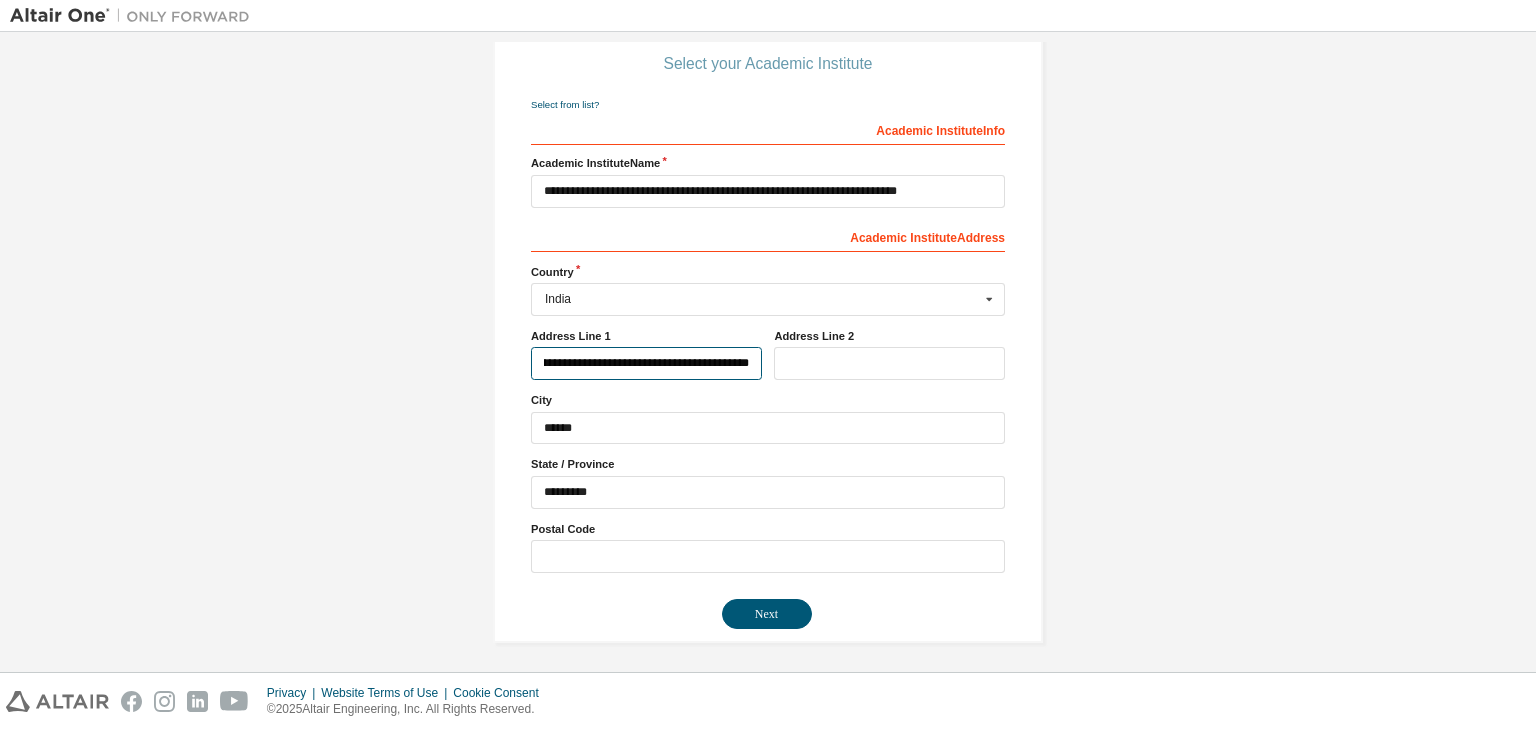 scroll, scrollTop: 0, scrollLeft: 156, axis: horizontal 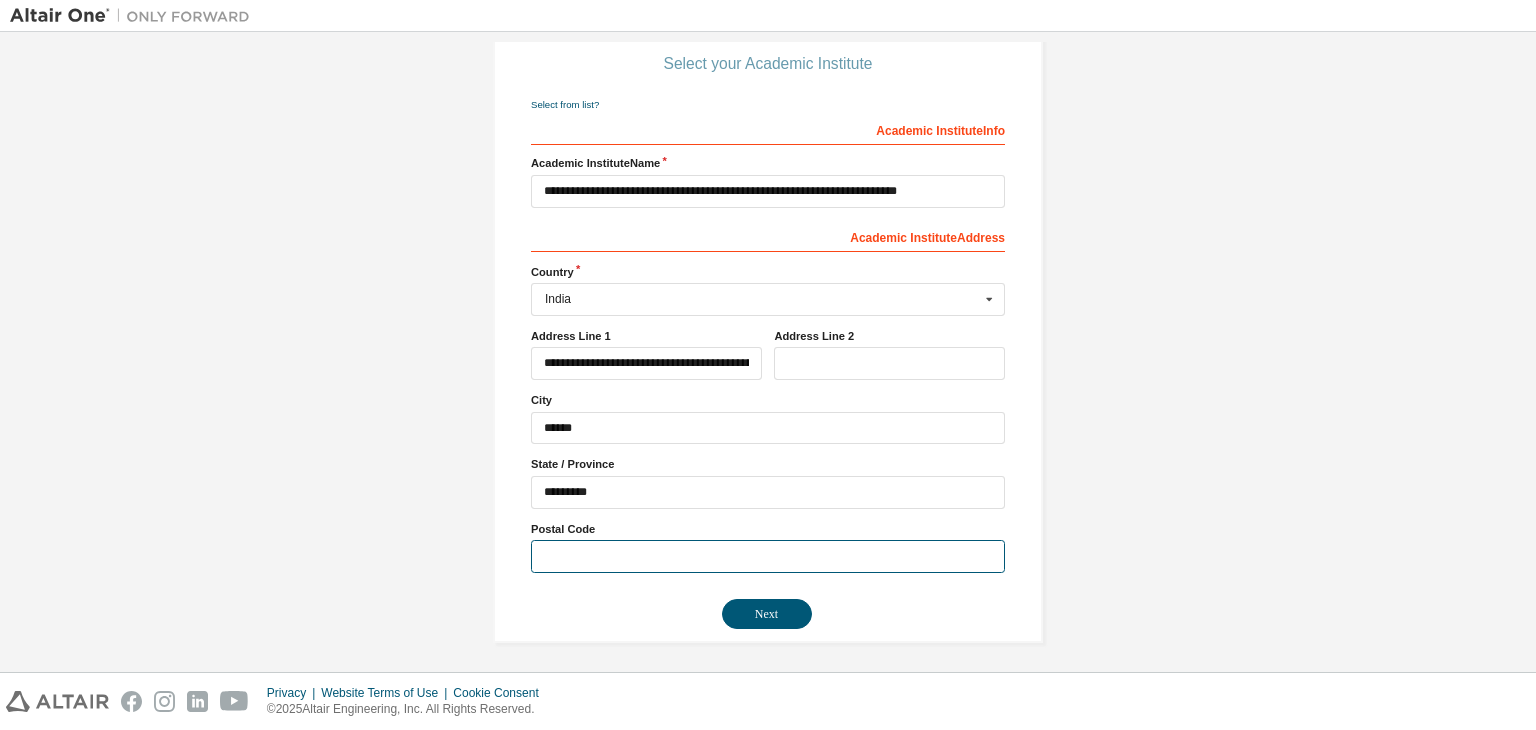 click at bounding box center [768, 556] 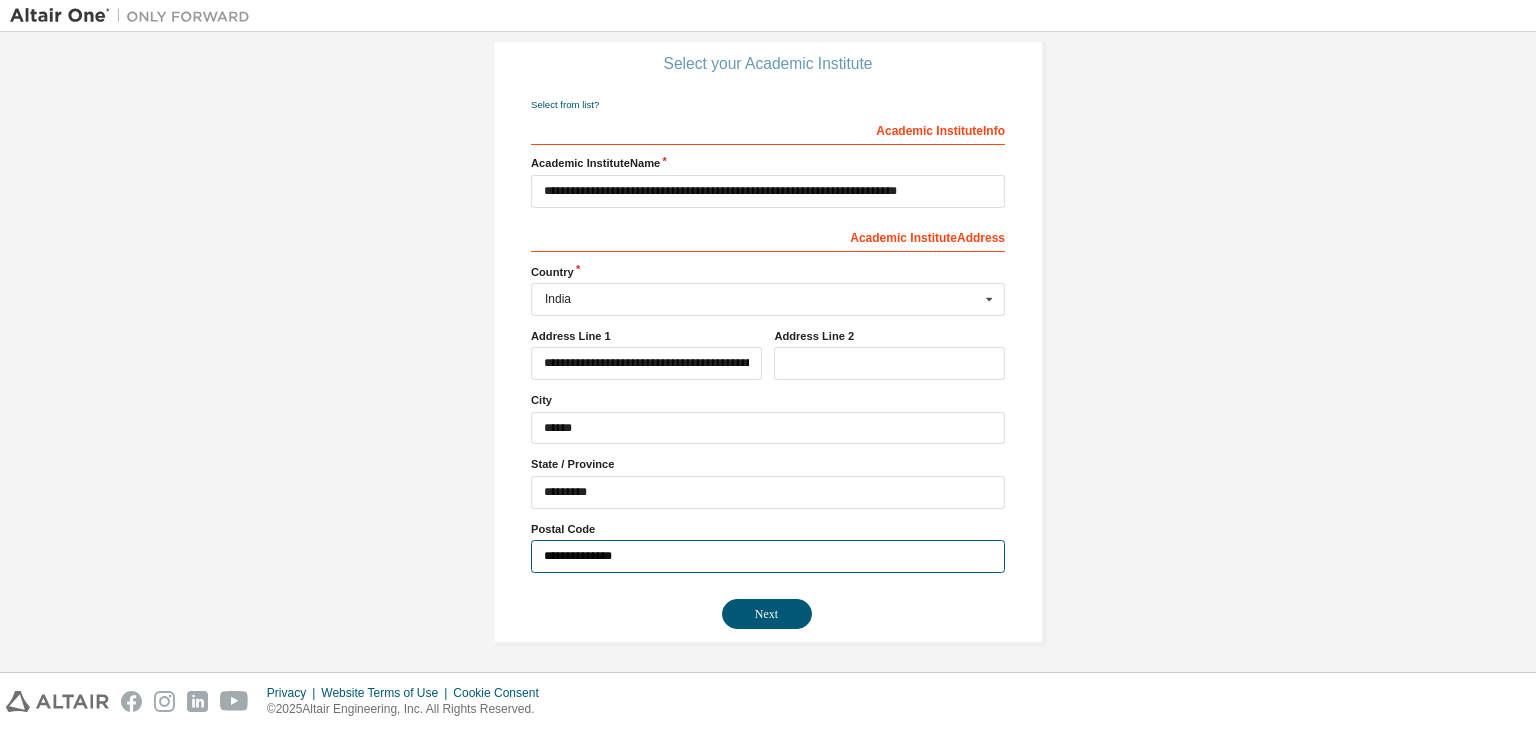 click on "**********" at bounding box center (768, 556) 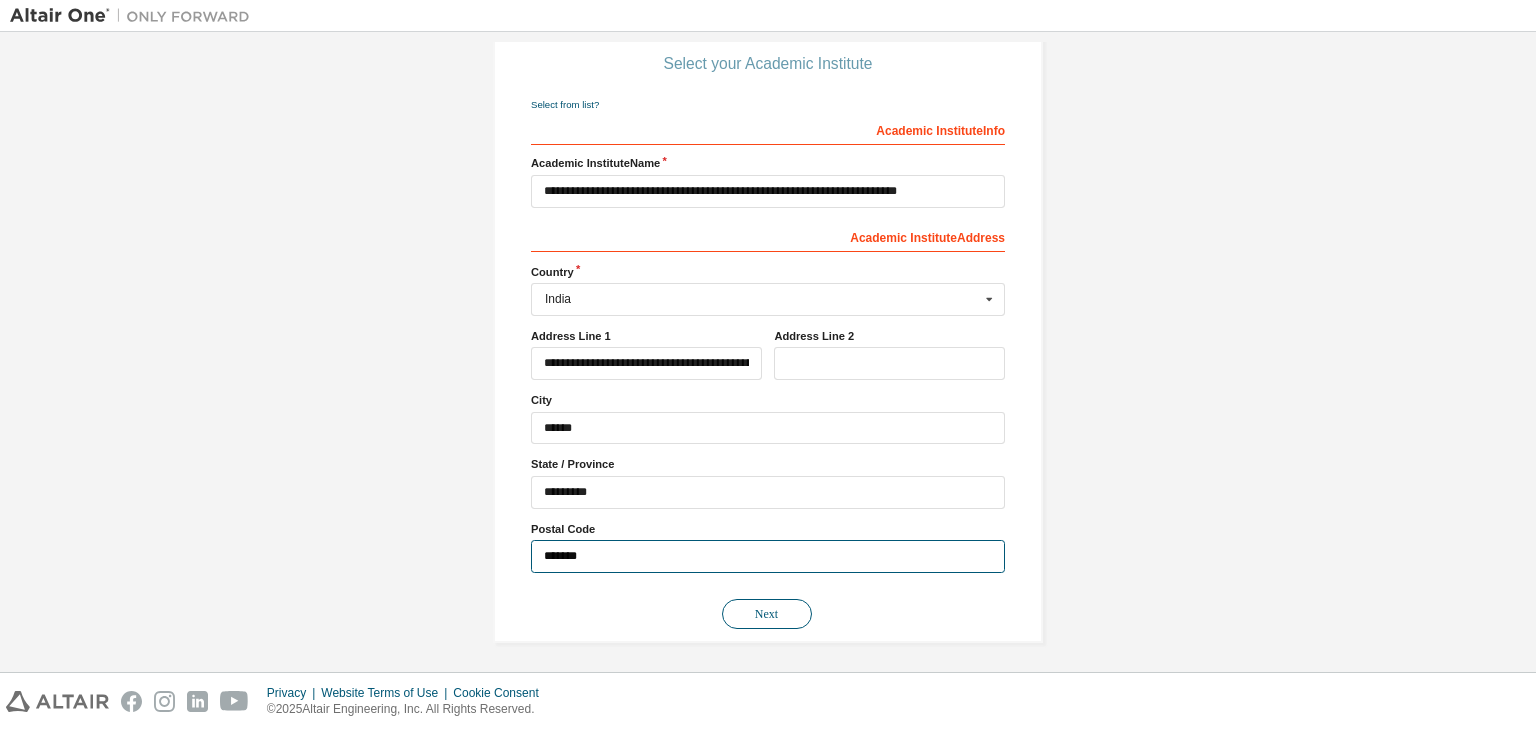type on "******" 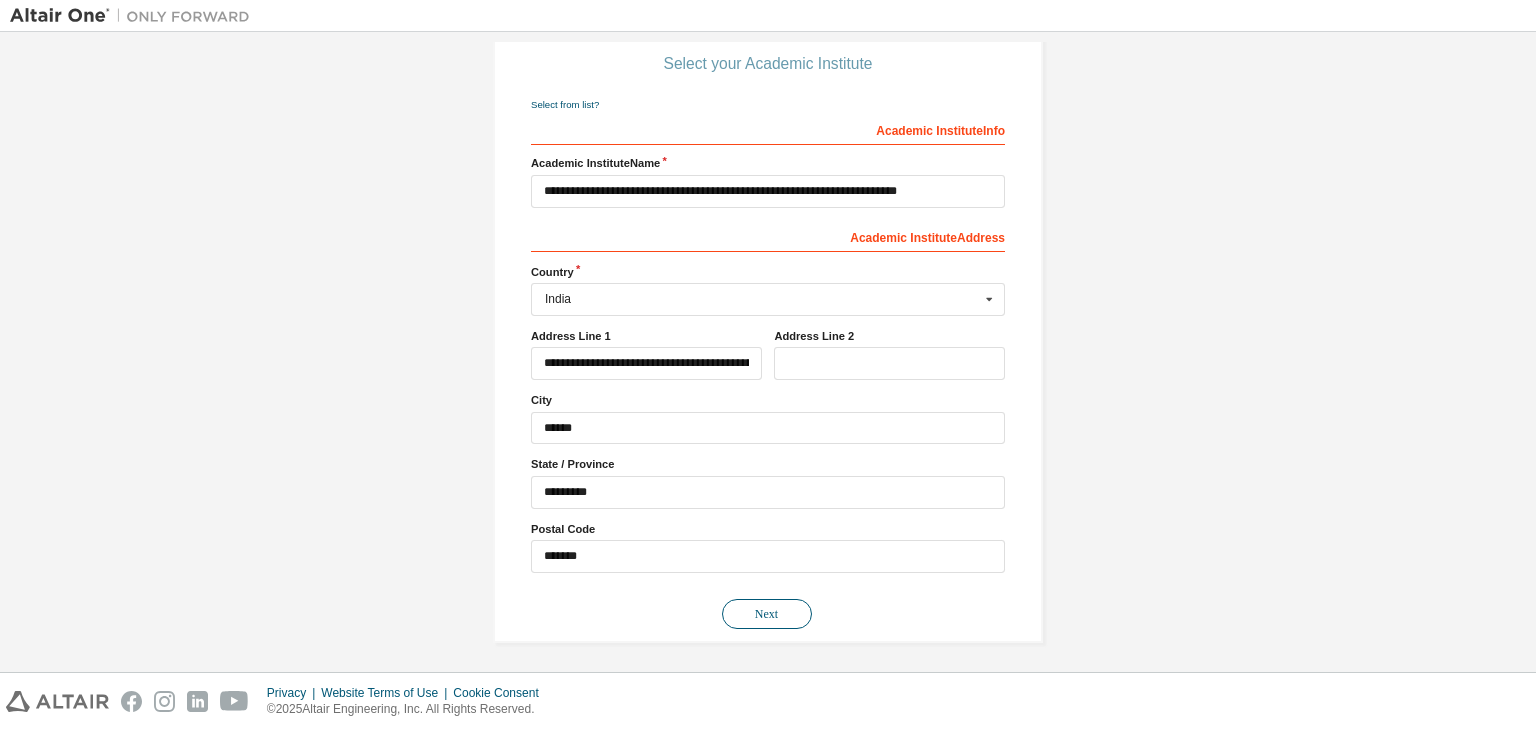 click on "Next" at bounding box center (767, 614) 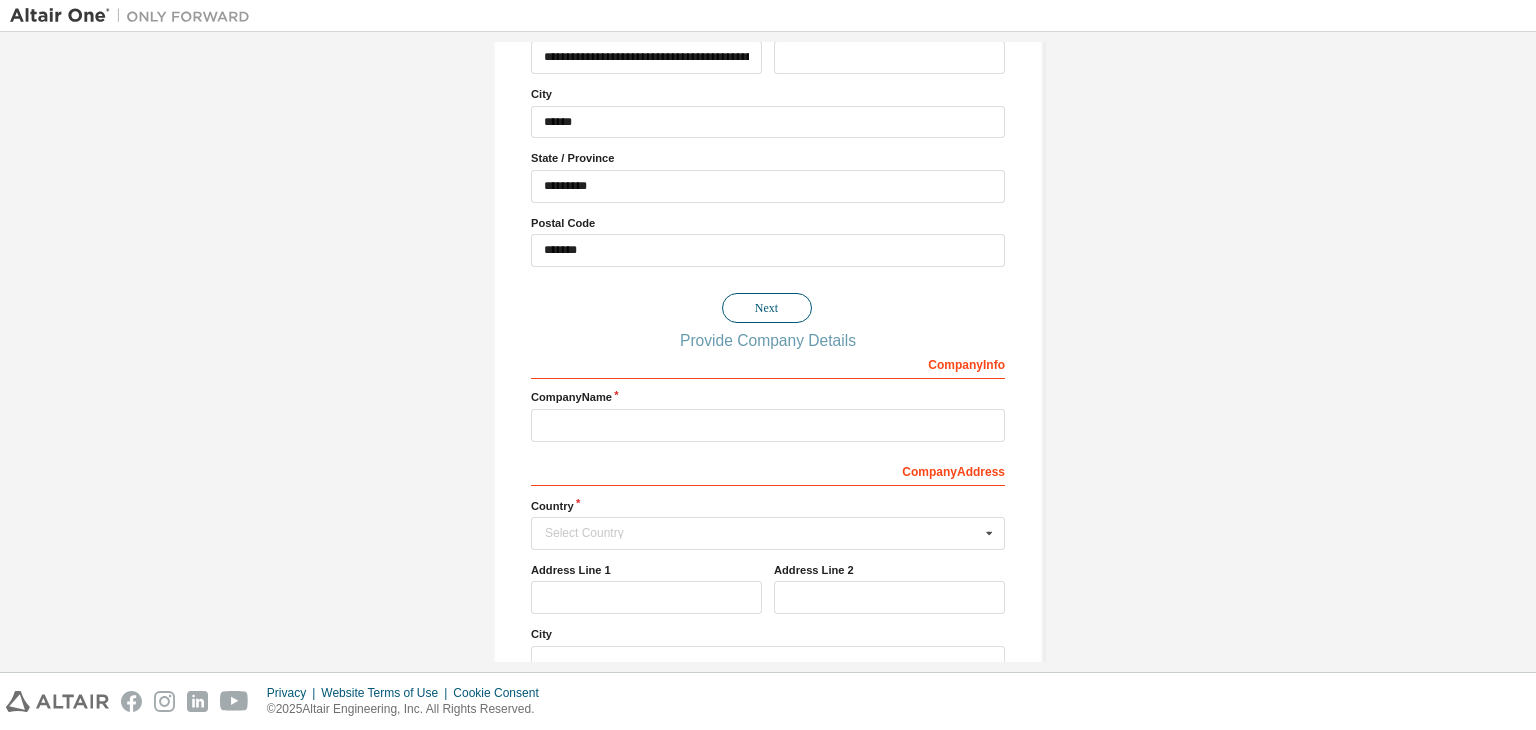 scroll, scrollTop: 222, scrollLeft: 0, axis: vertical 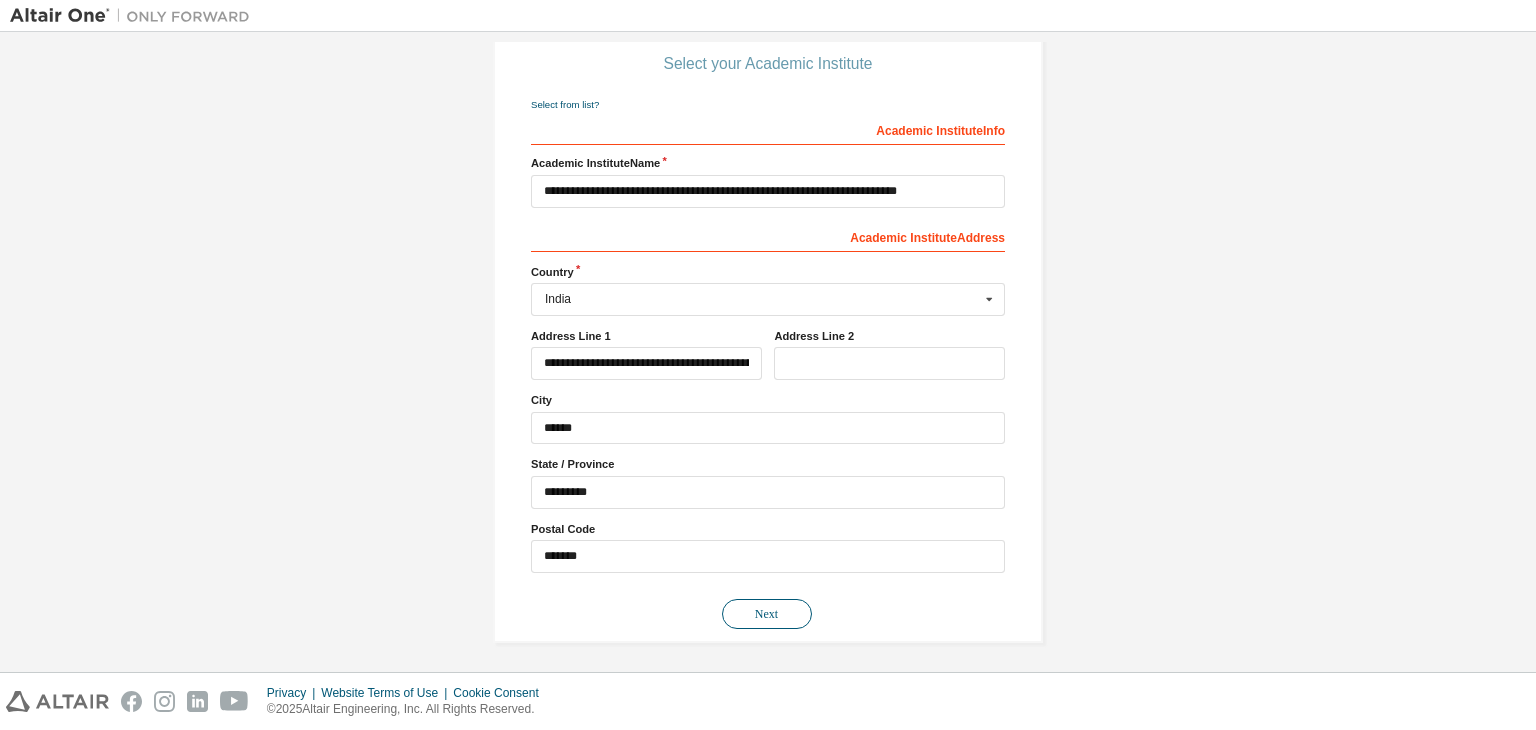 click on "Next" at bounding box center [767, 614] 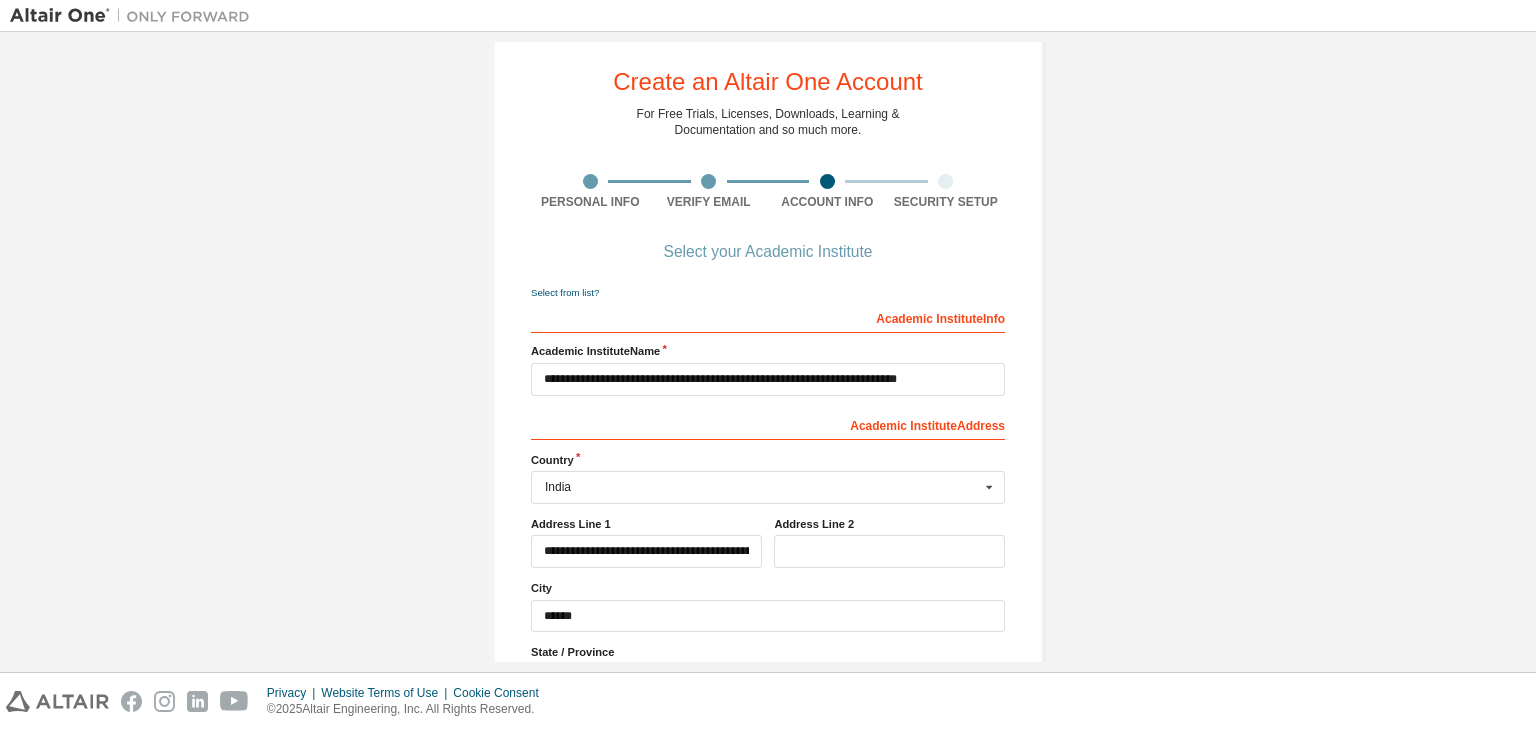 scroll, scrollTop: 222, scrollLeft: 0, axis: vertical 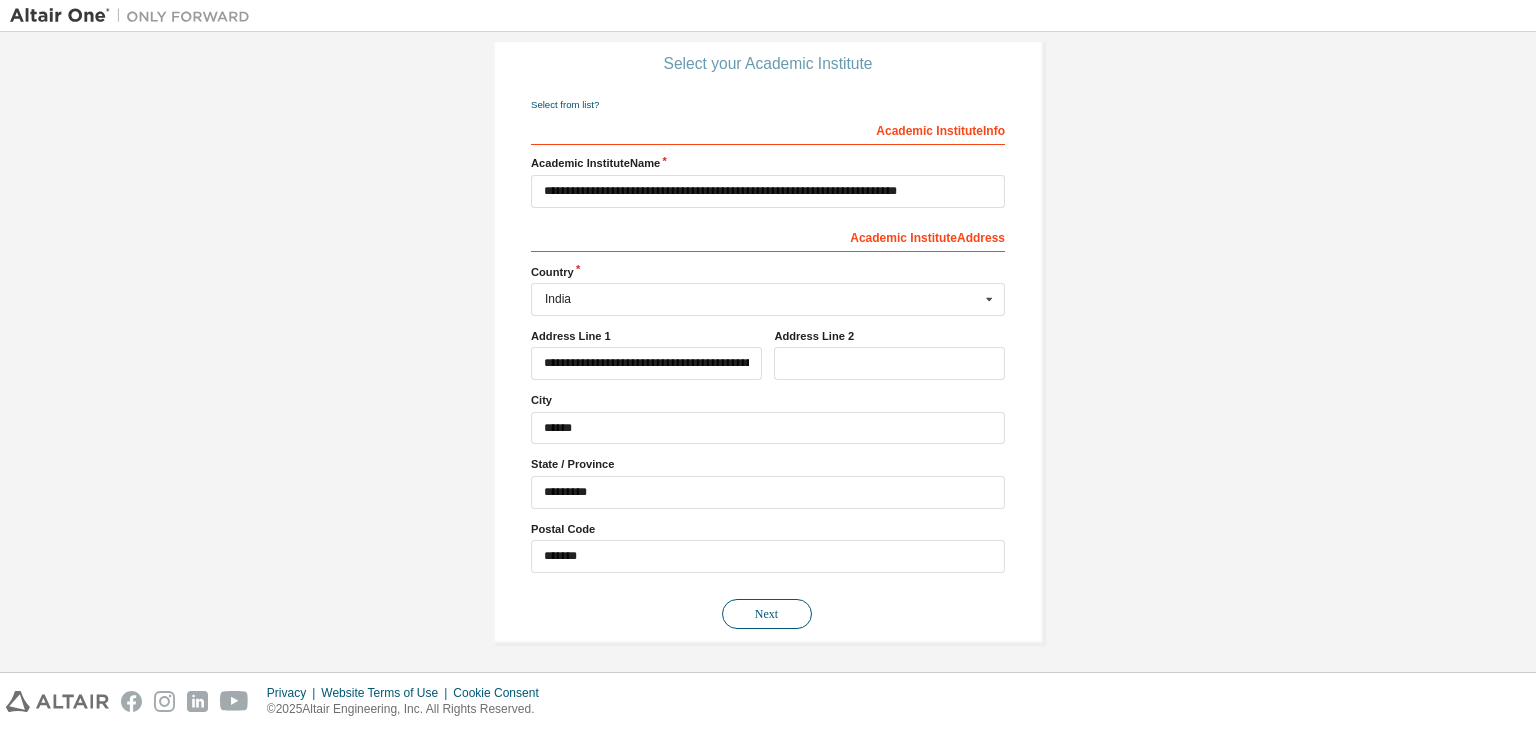 click on "Next" at bounding box center [767, 614] 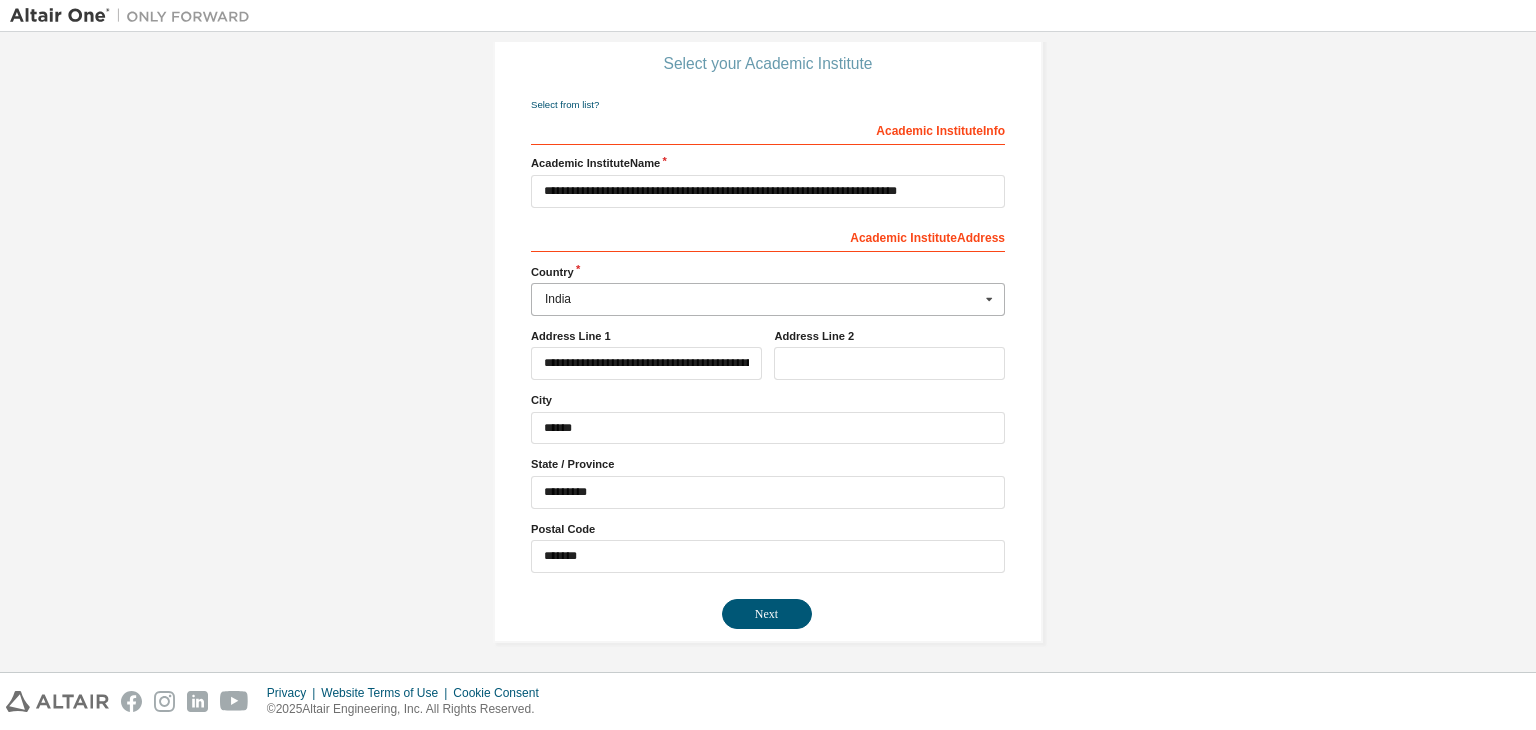 click at bounding box center [769, 299] 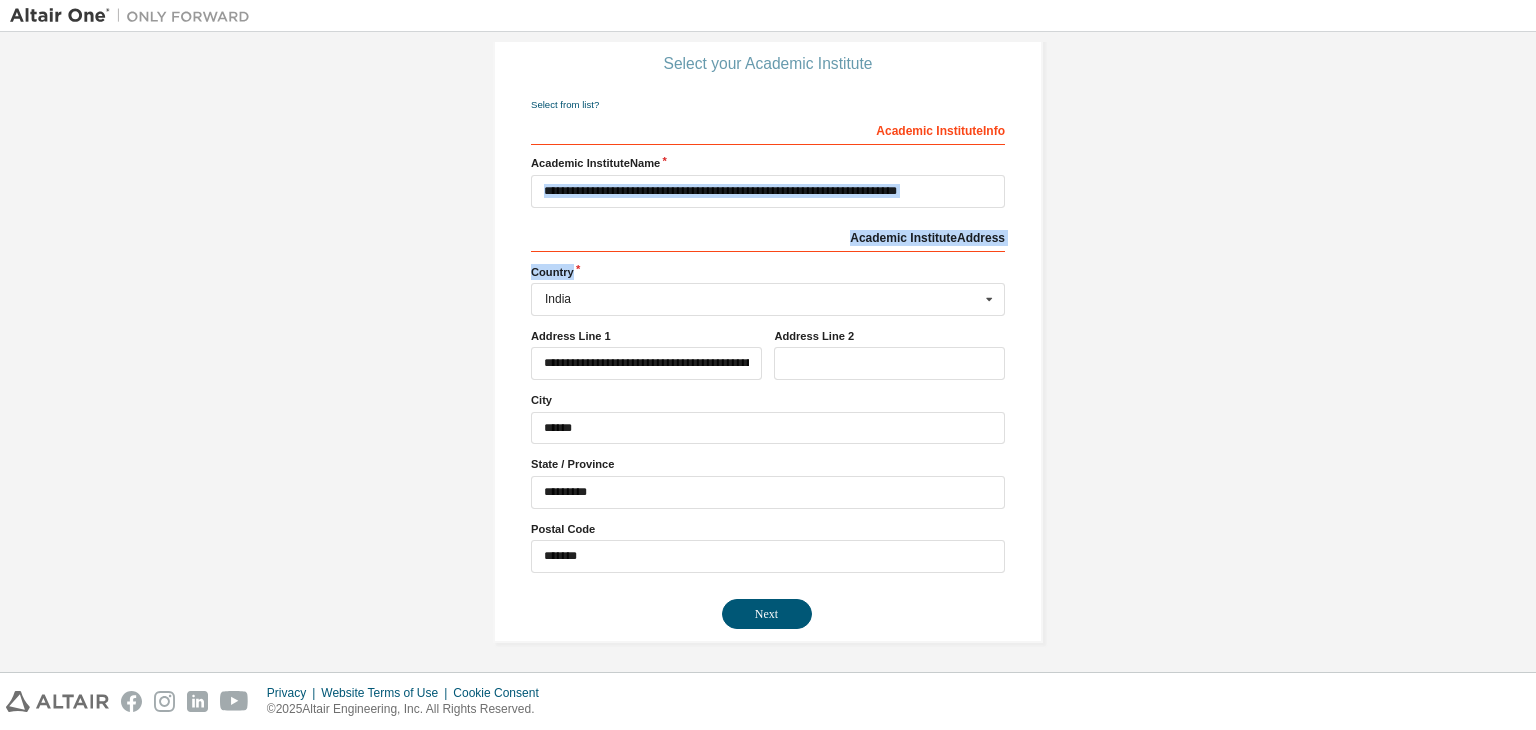 drag, startPoint x: 1037, startPoint y: 258, endPoint x: 954, endPoint y: 189, distance: 107.935165 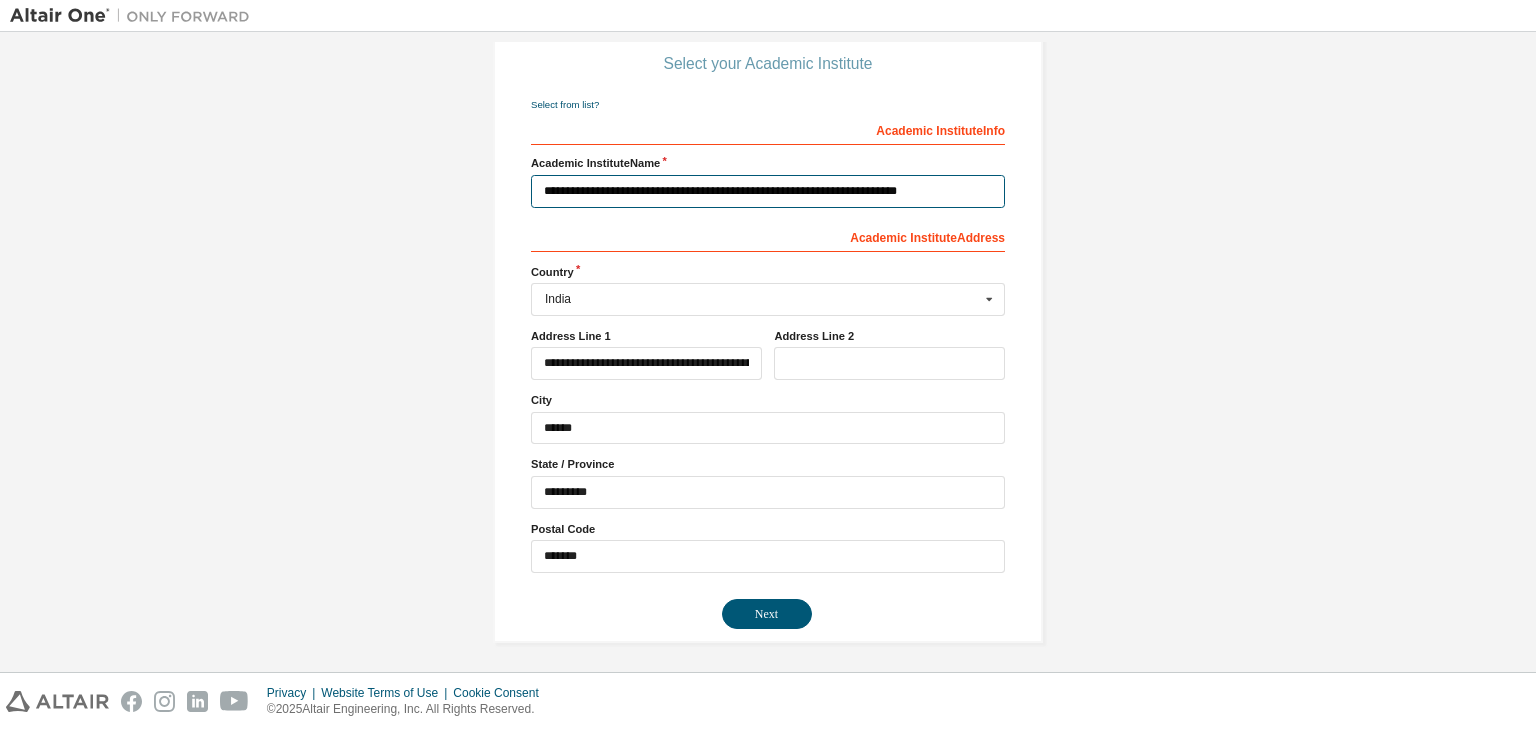 click on "**********" at bounding box center (768, 191) 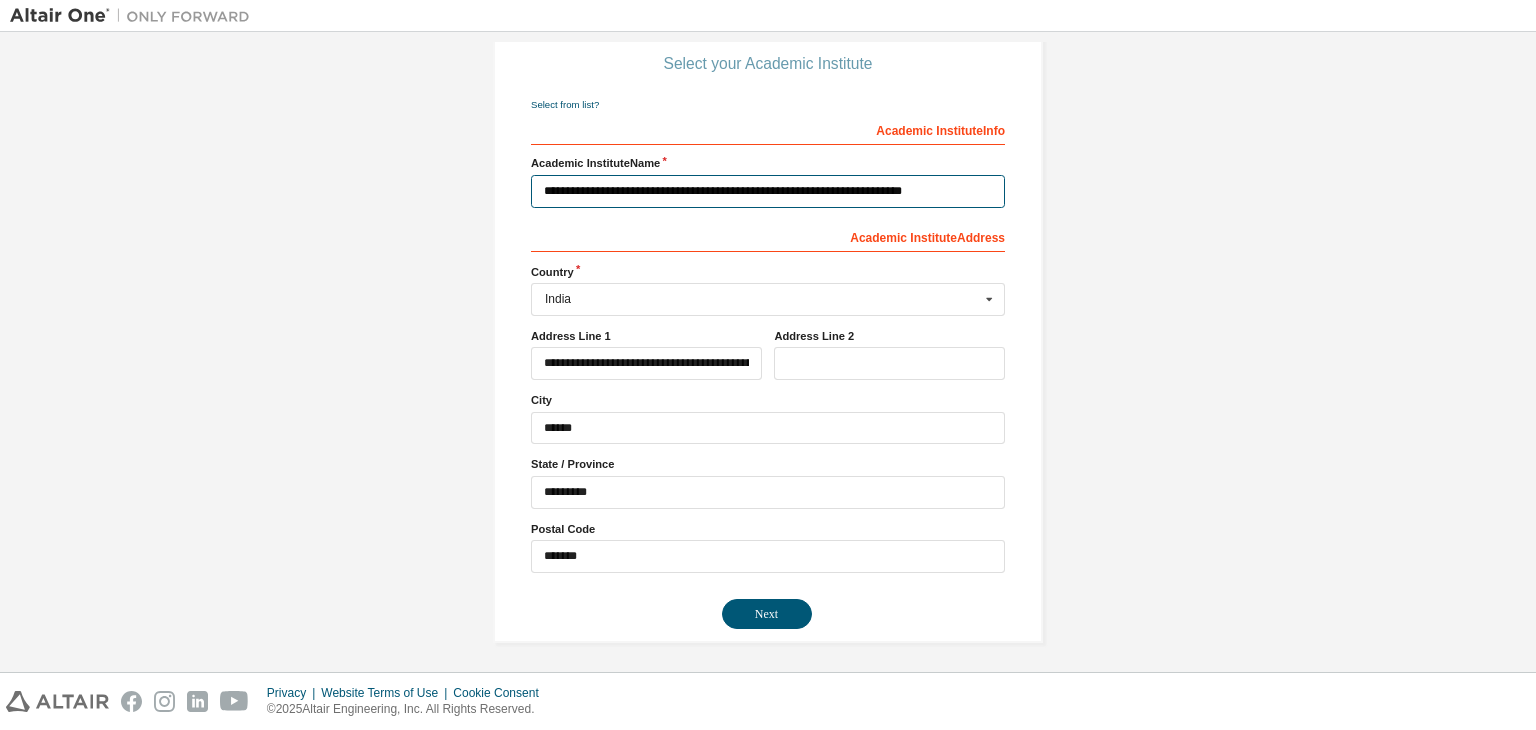 type on "**********" 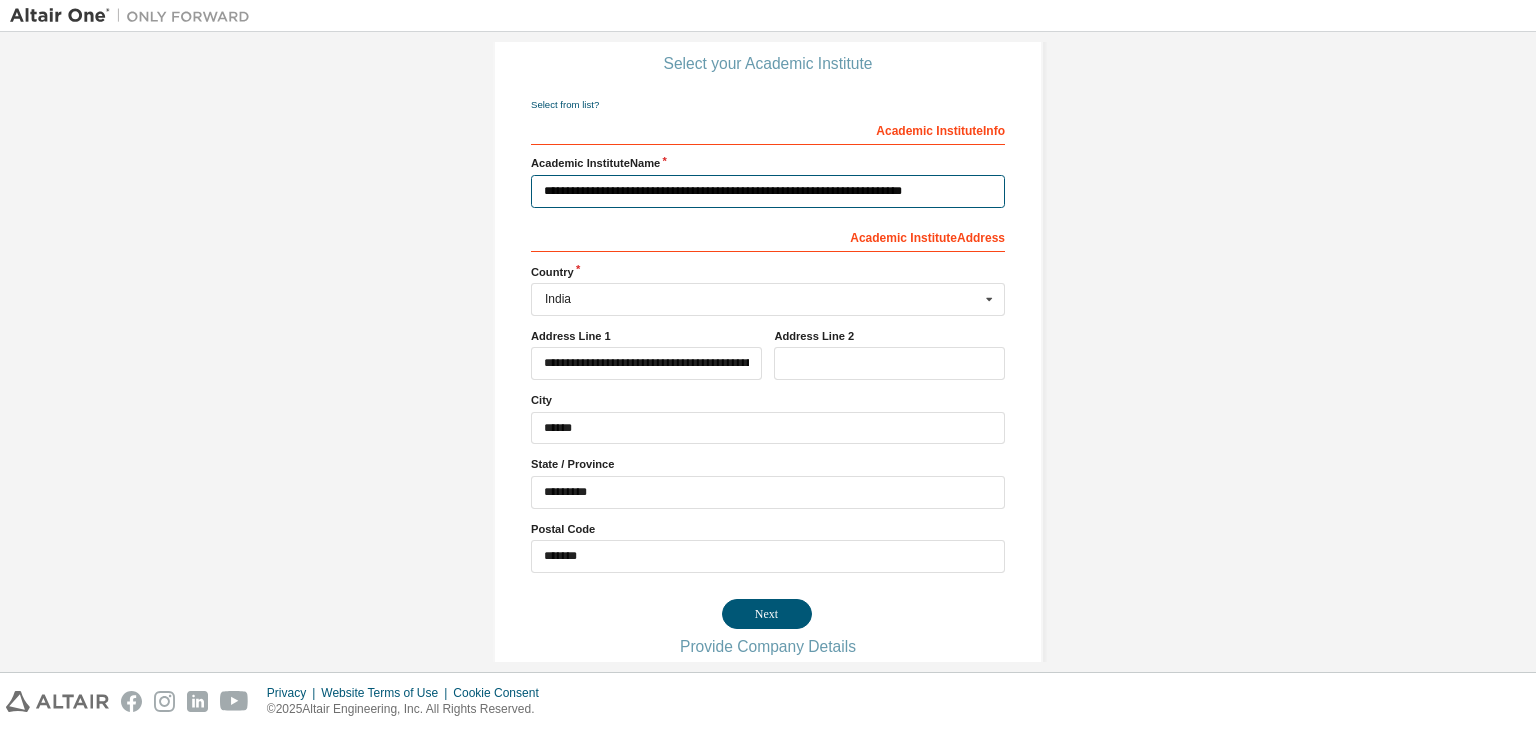 click on "Next" at bounding box center [767, 614] 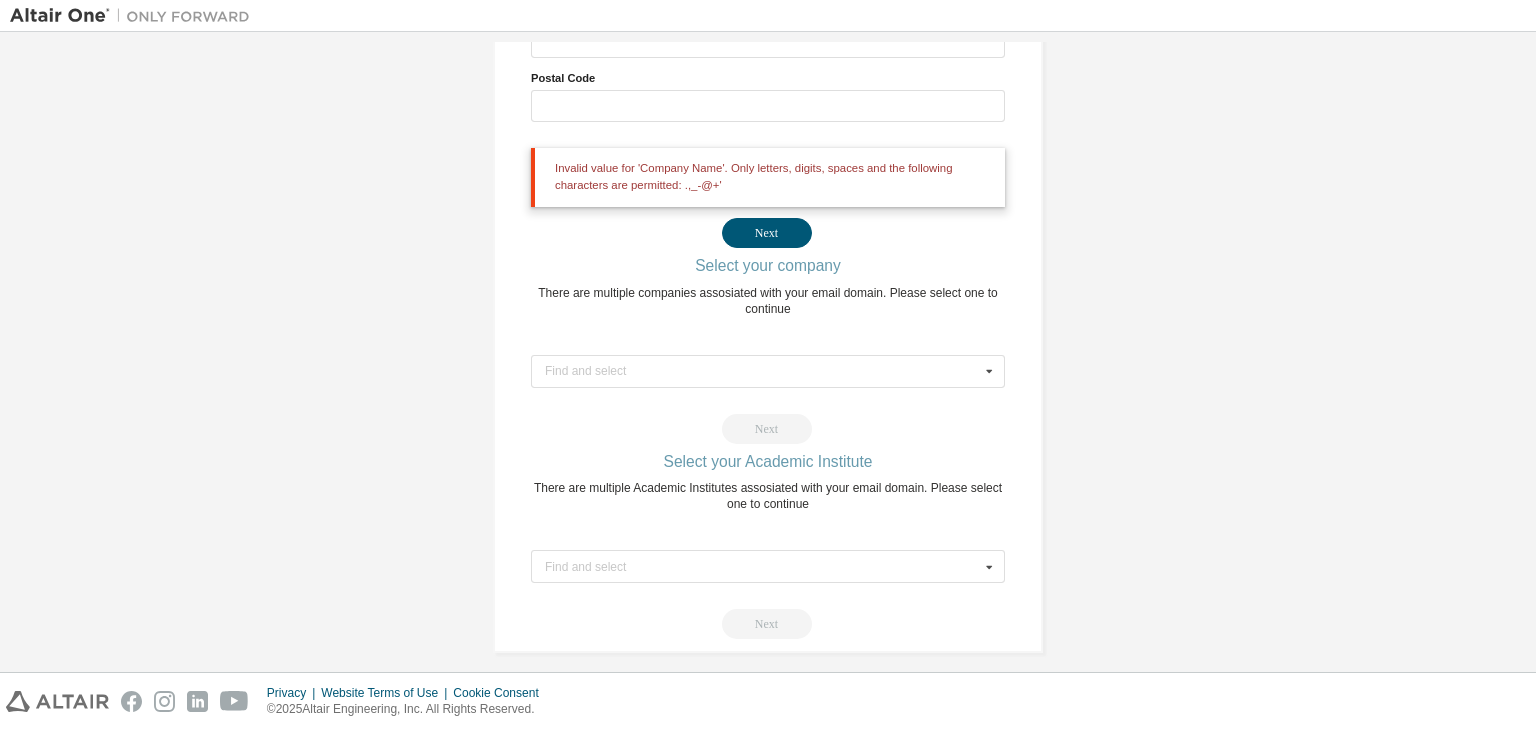 scroll, scrollTop: 222, scrollLeft: 0, axis: vertical 